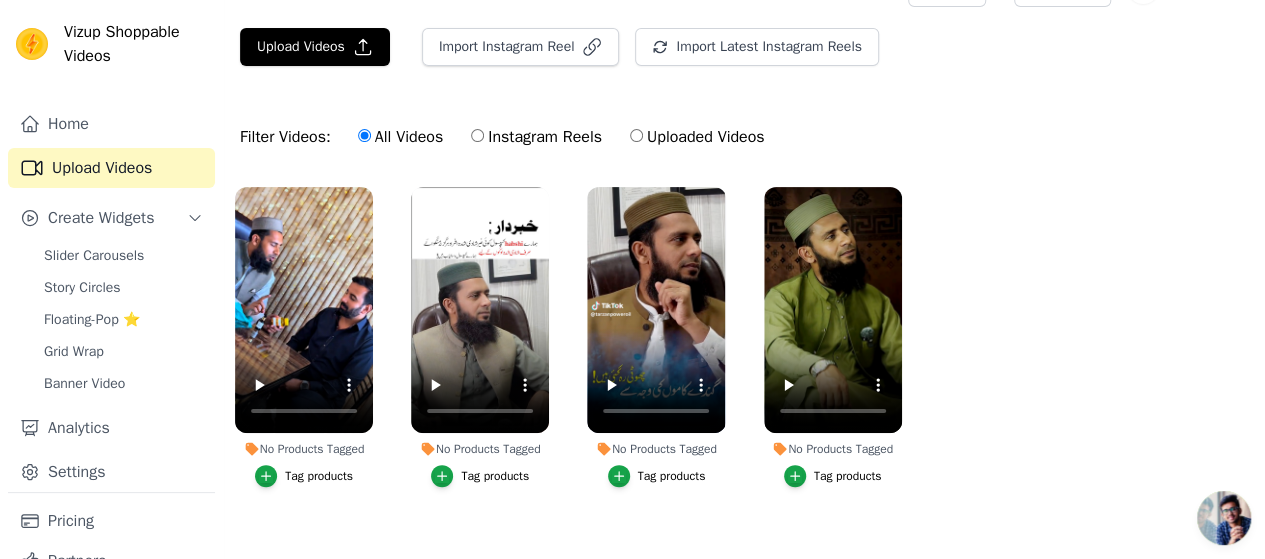 scroll, scrollTop: 67, scrollLeft: 0, axis: vertical 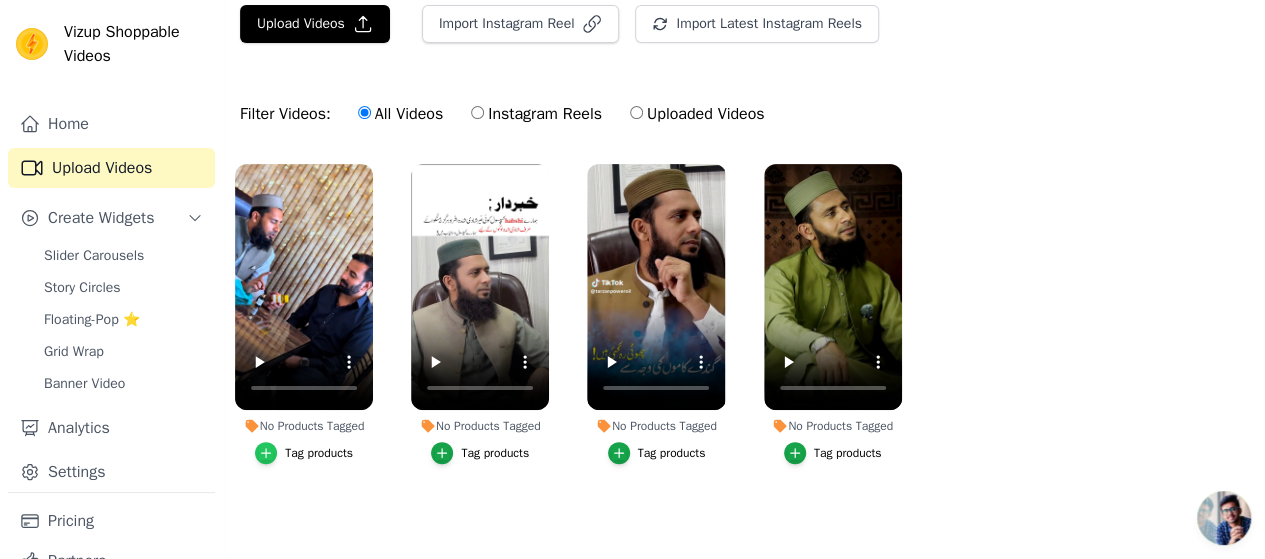 click 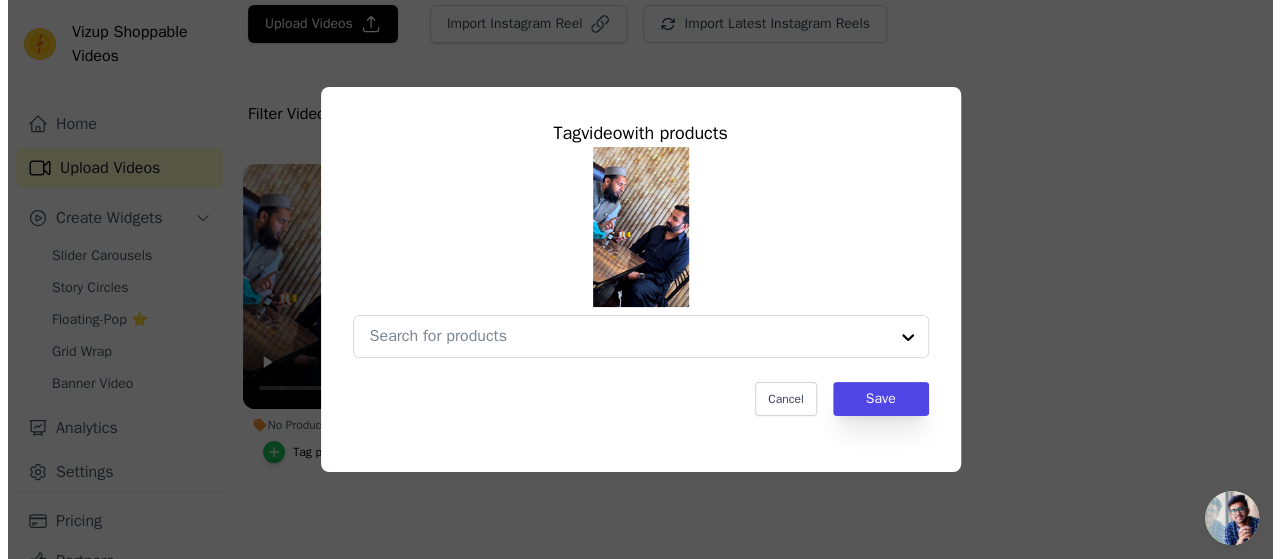 scroll, scrollTop: 0, scrollLeft: 0, axis: both 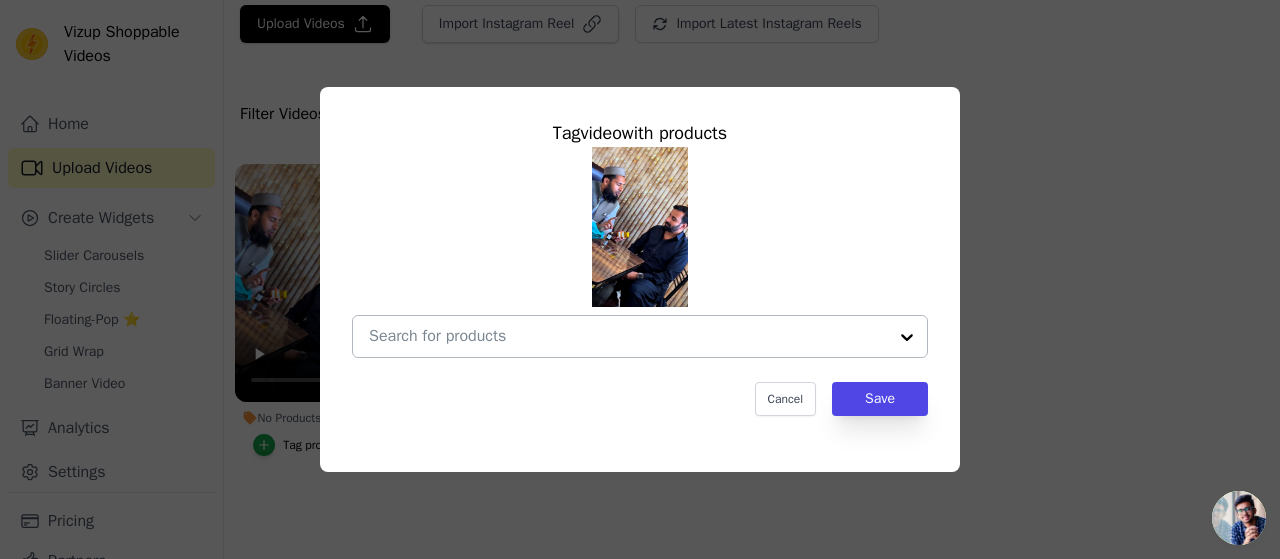 click at bounding box center [907, 336] 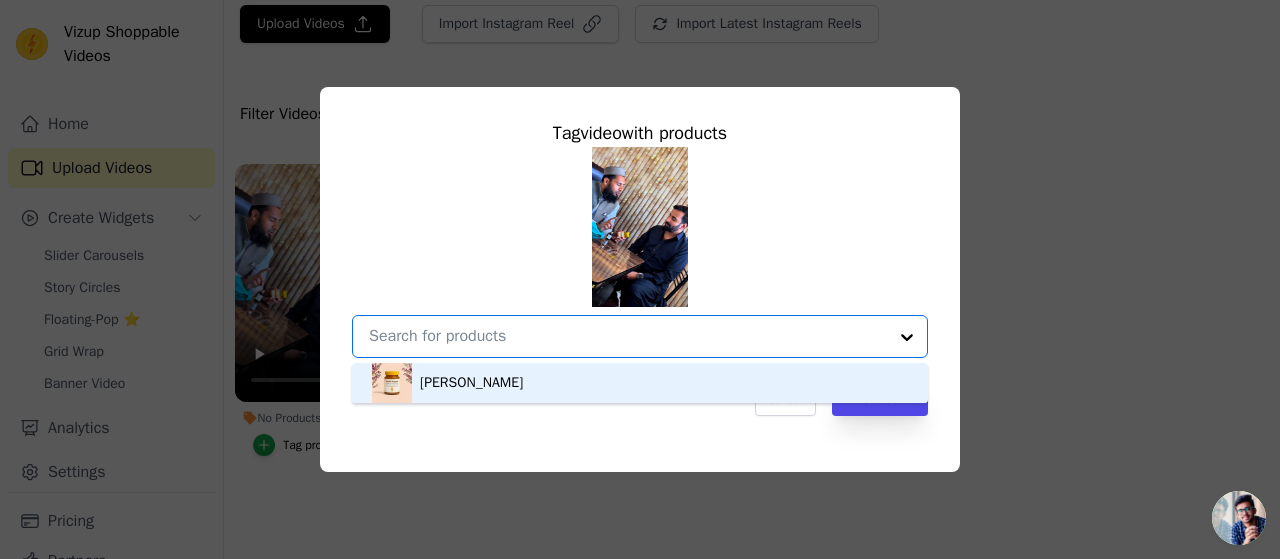 click on "[PERSON_NAME]" at bounding box center (640, 383) 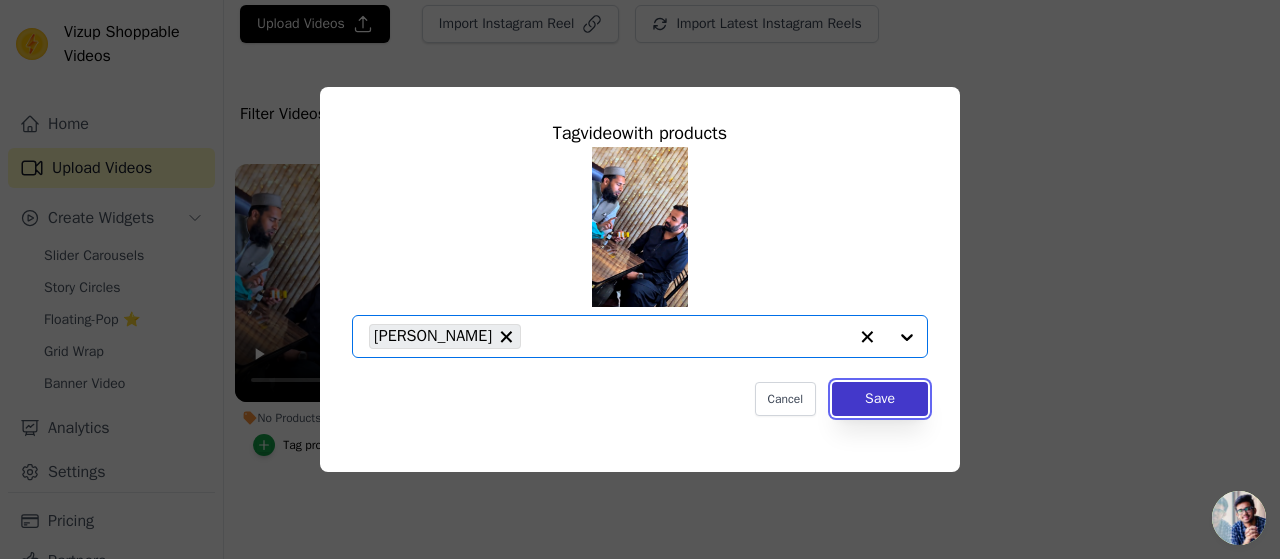 click on "Save" at bounding box center [880, 399] 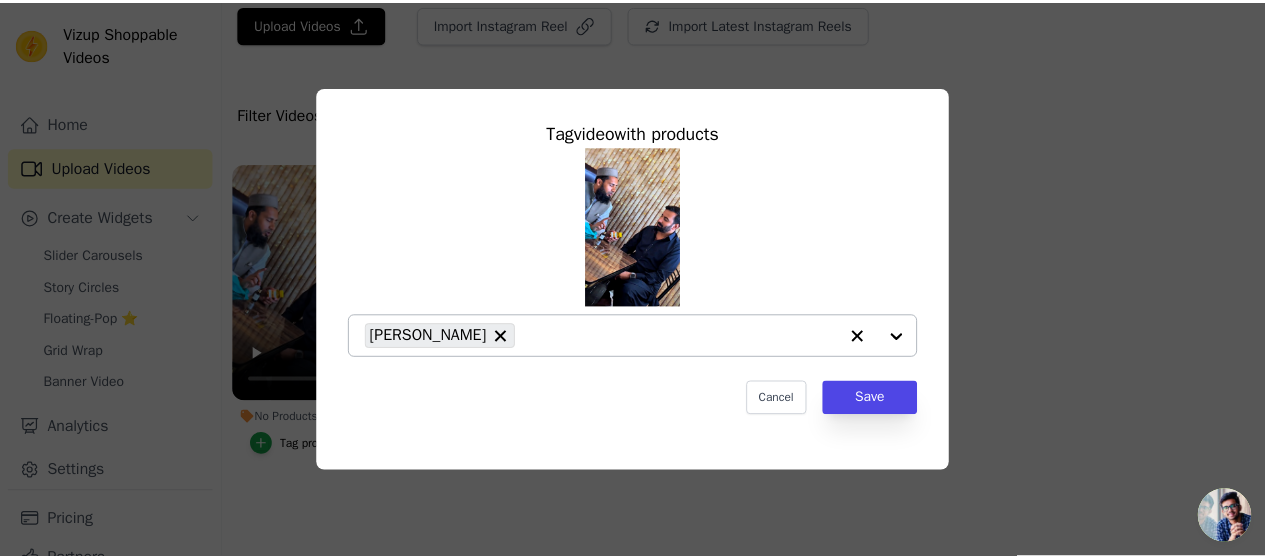 scroll, scrollTop: 67, scrollLeft: 0, axis: vertical 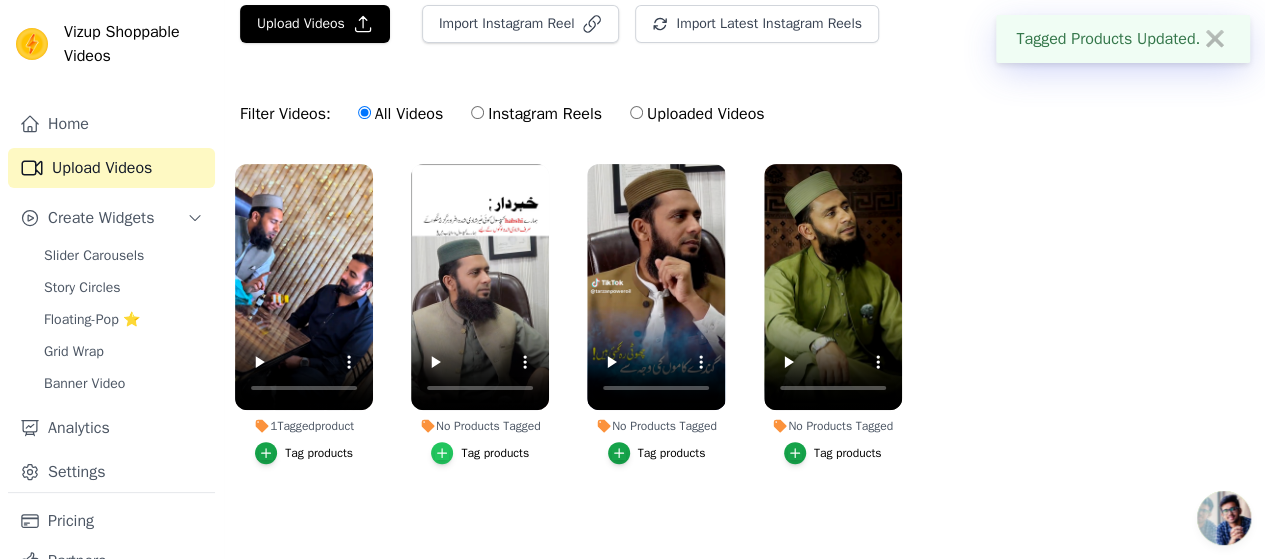 click 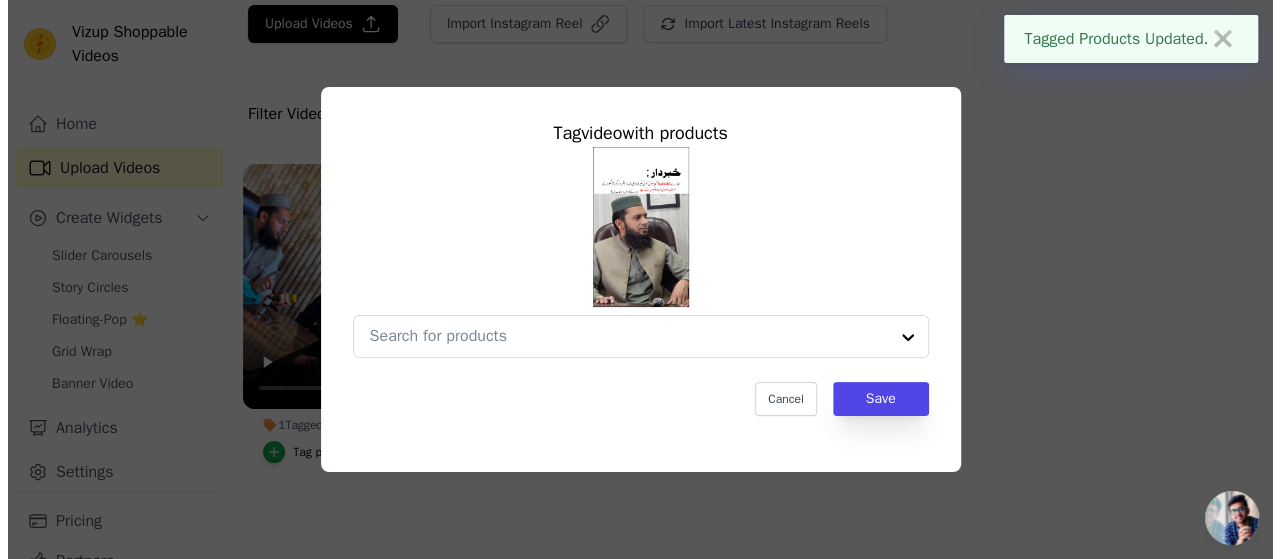 scroll, scrollTop: 0, scrollLeft: 0, axis: both 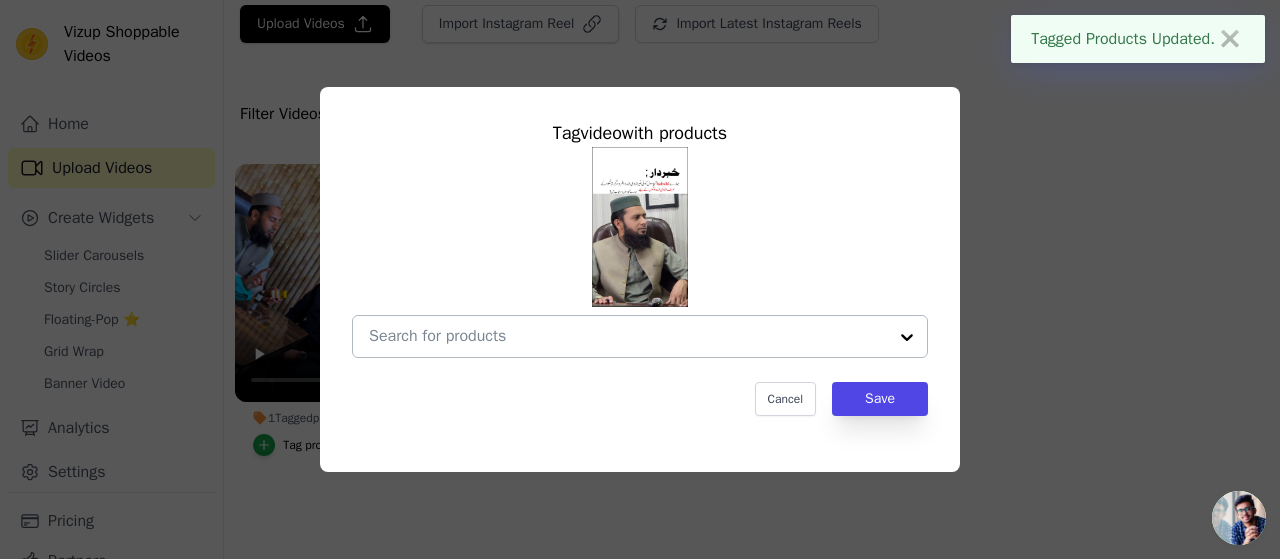 click at bounding box center [907, 336] 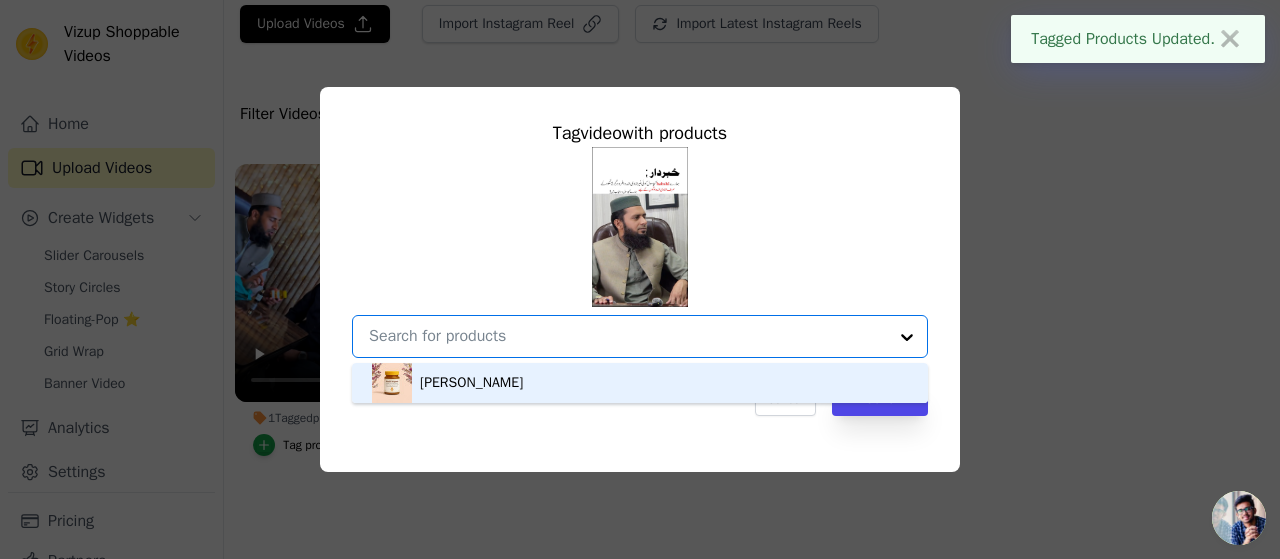 click on "[PERSON_NAME]" at bounding box center (640, 383) 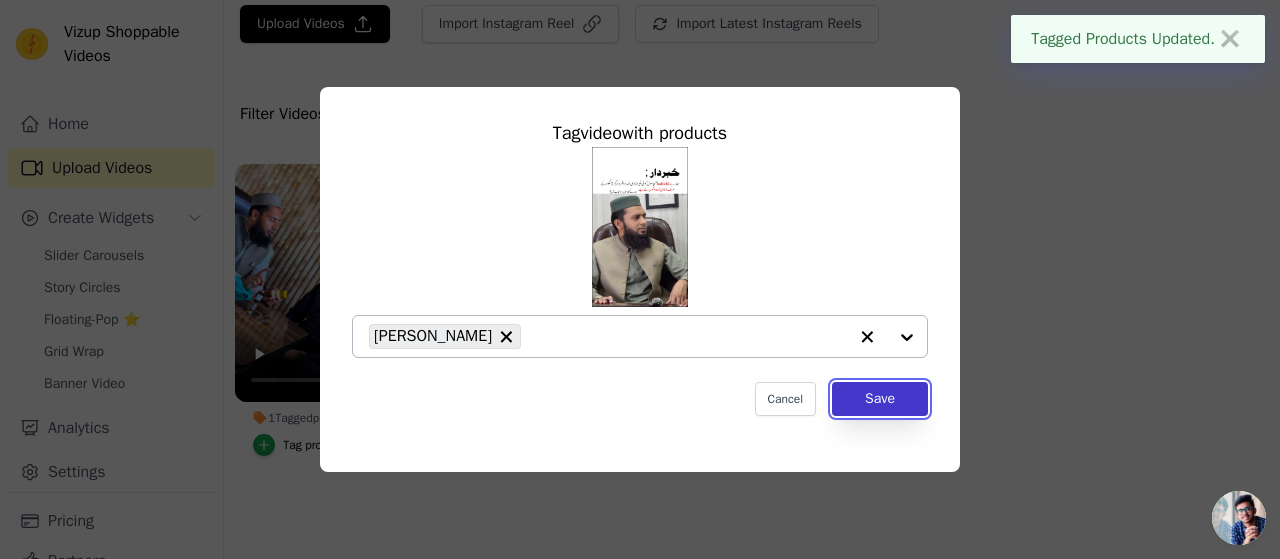 click on "Save" at bounding box center [880, 399] 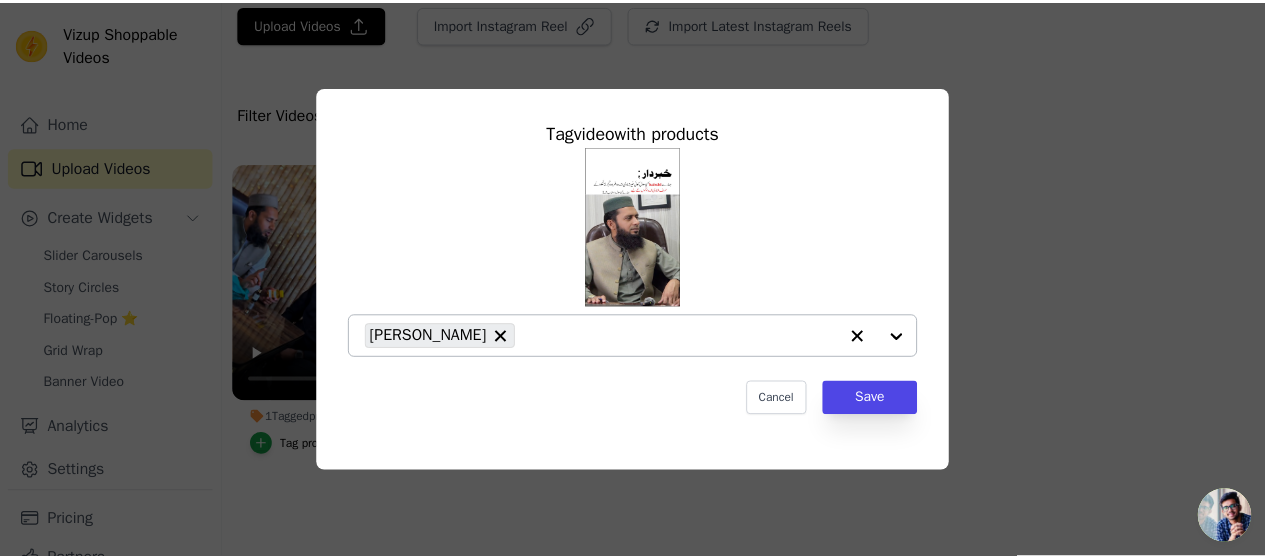scroll, scrollTop: 67, scrollLeft: 0, axis: vertical 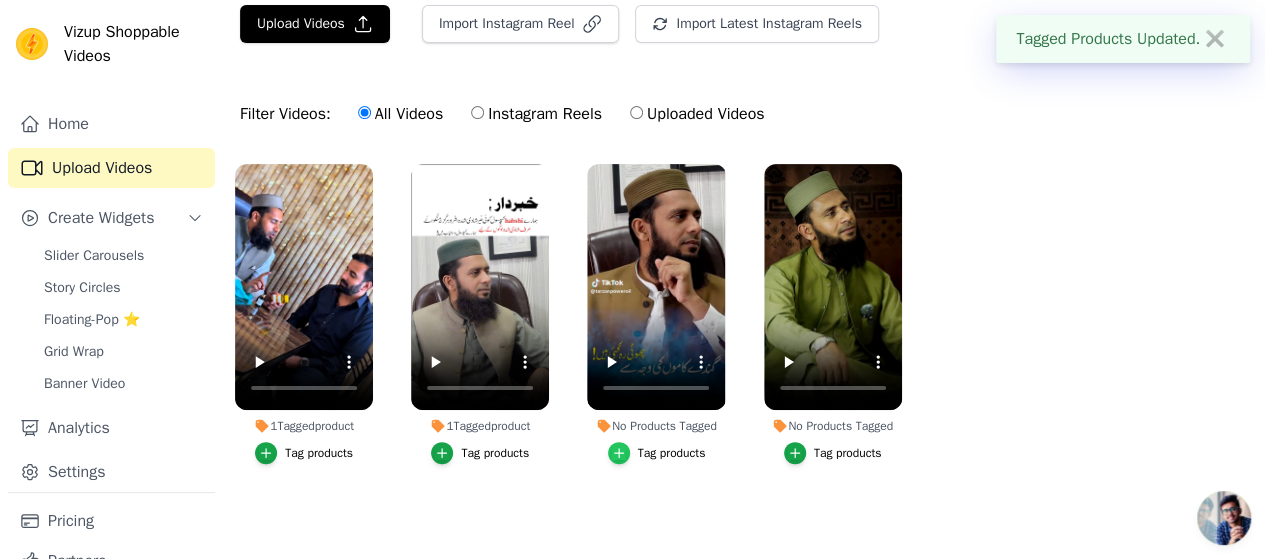 click 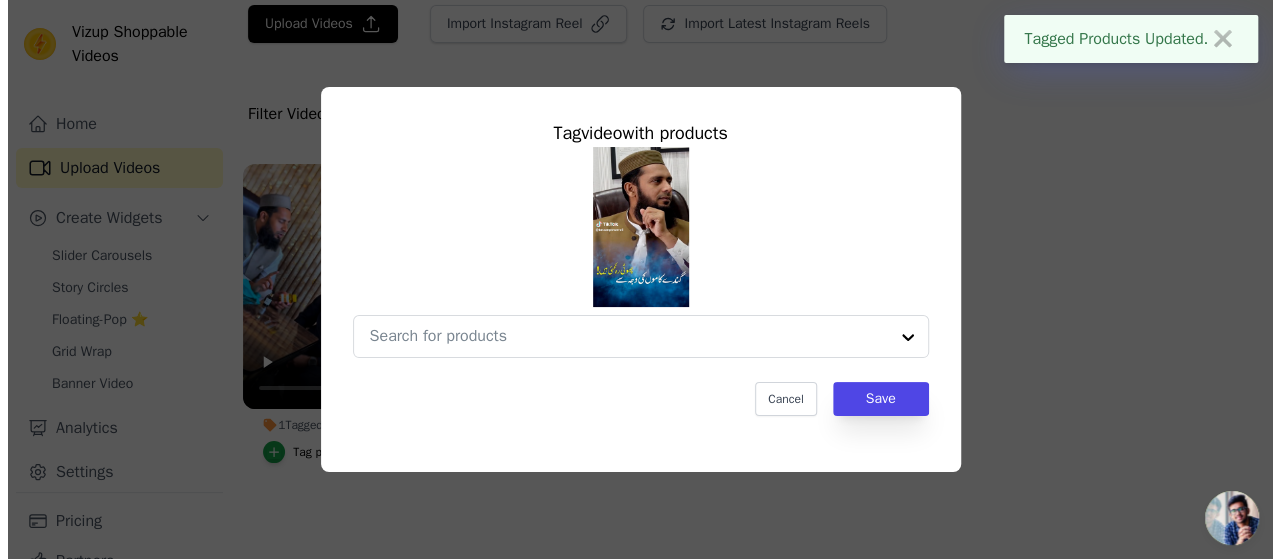 scroll, scrollTop: 0, scrollLeft: 0, axis: both 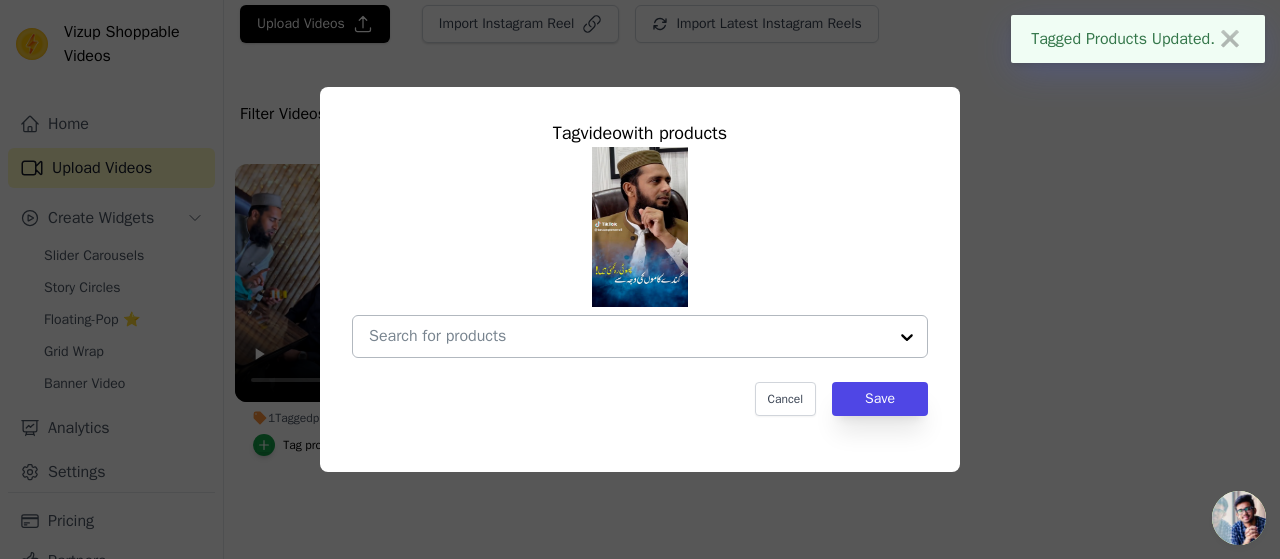 click at bounding box center [907, 336] 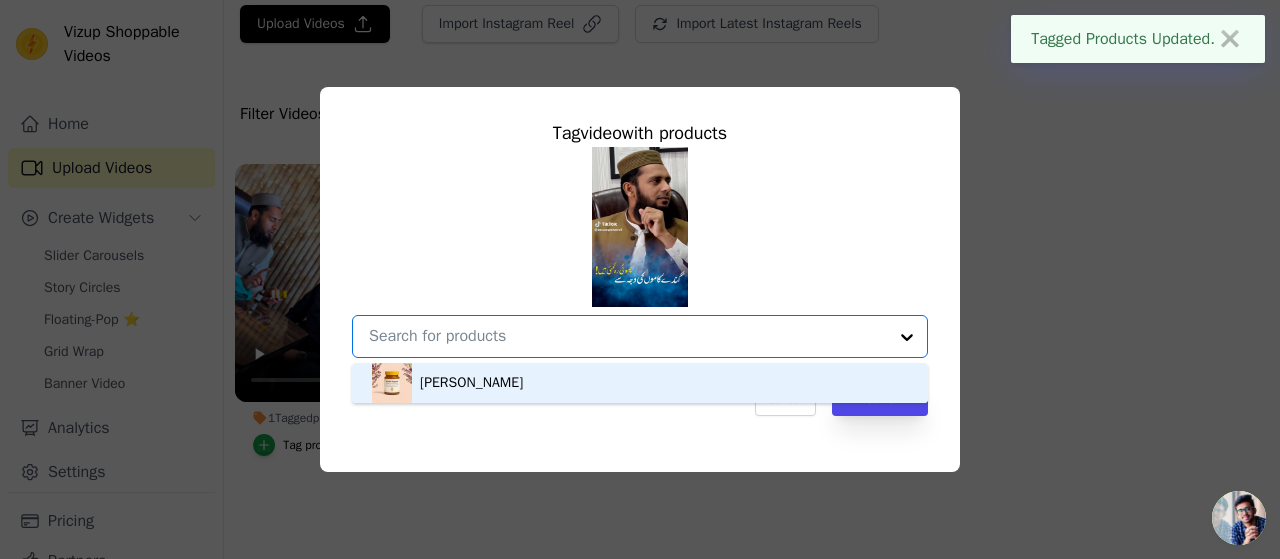 click on "[PERSON_NAME]" at bounding box center [640, 383] 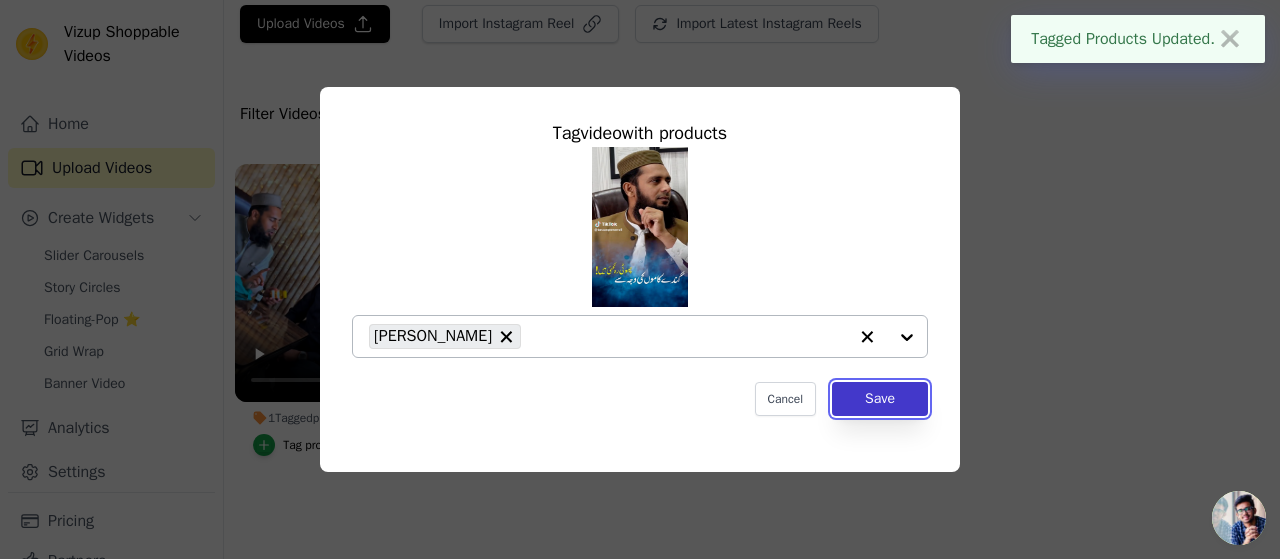 click on "Save" at bounding box center [880, 399] 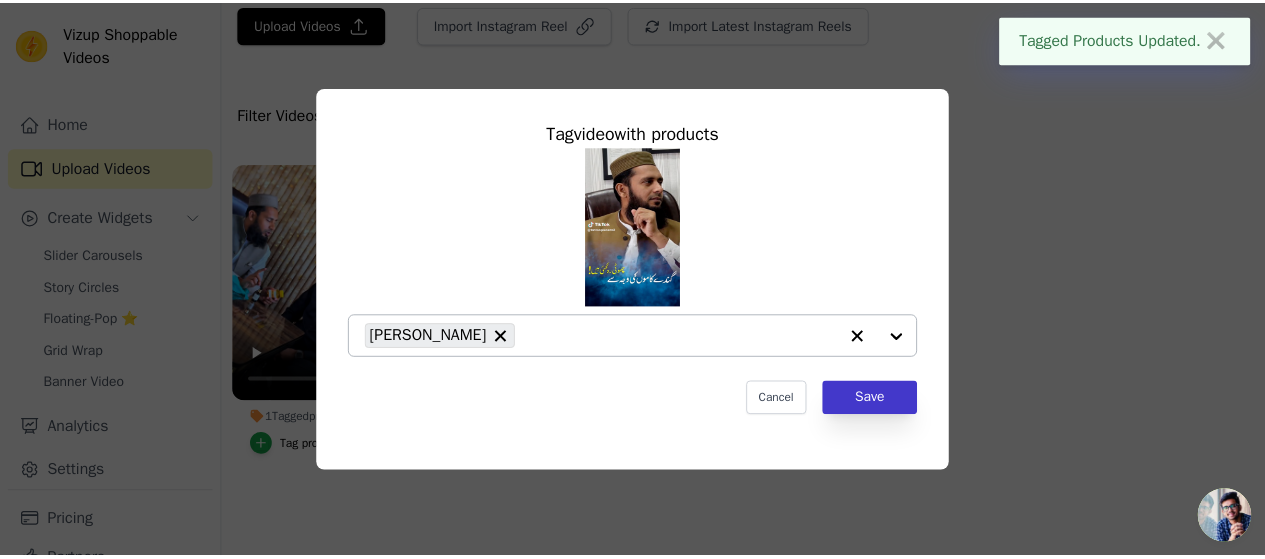 scroll, scrollTop: 67, scrollLeft: 0, axis: vertical 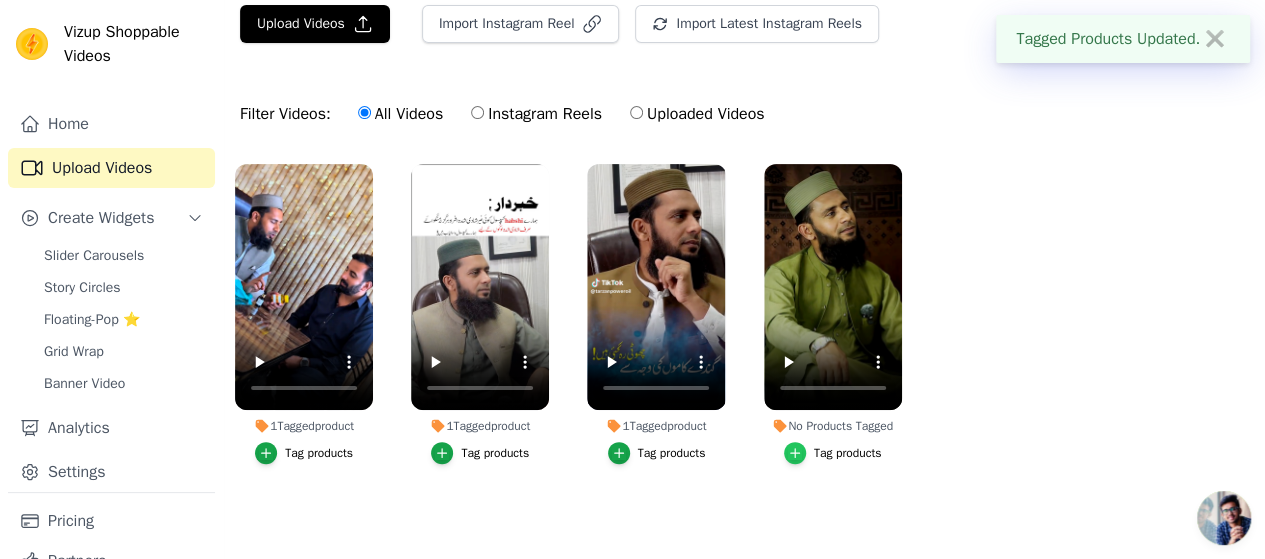 click at bounding box center [795, 453] 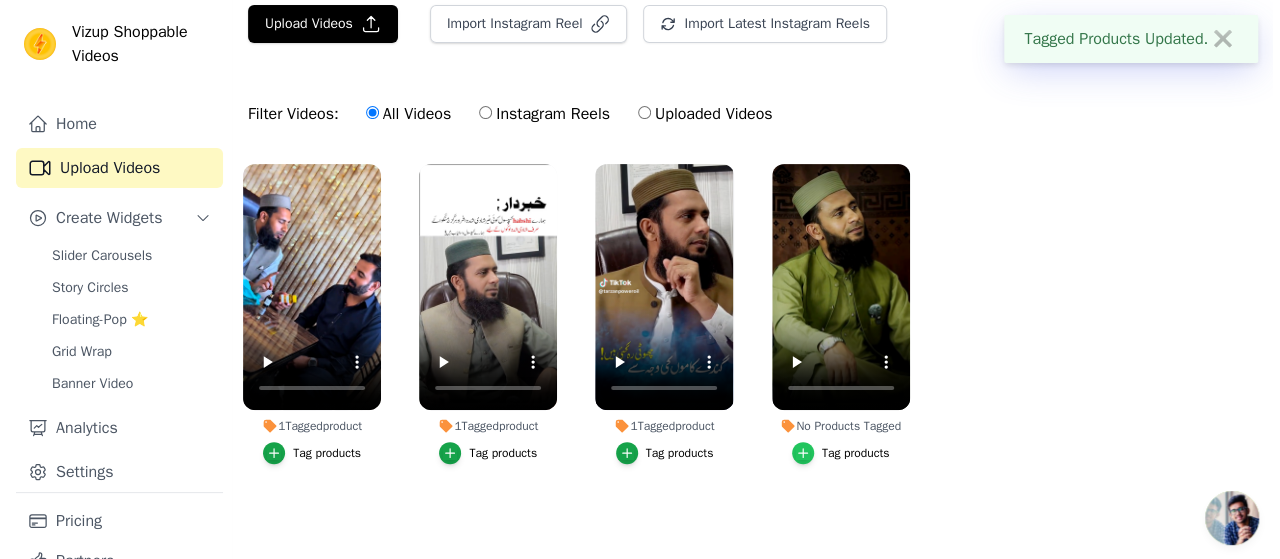 scroll, scrollTop: 0, scrollLeft: 0, axis: both 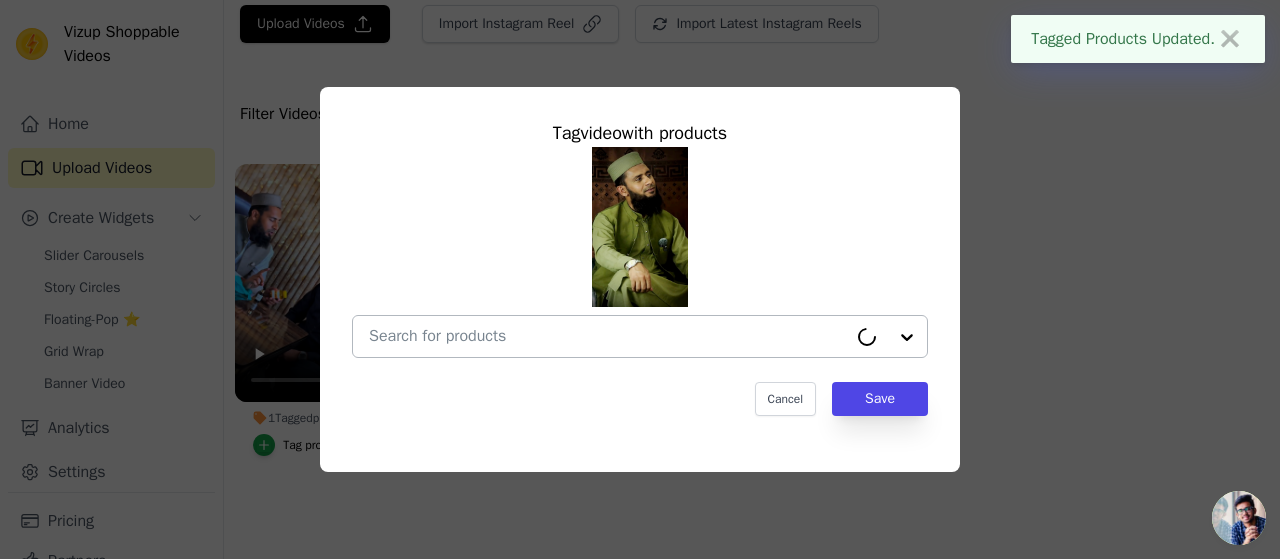 drag, startPoint x: 868, startPoint y: 370, endPoint x: 875, endPoint y: 354, distance: 17.464249 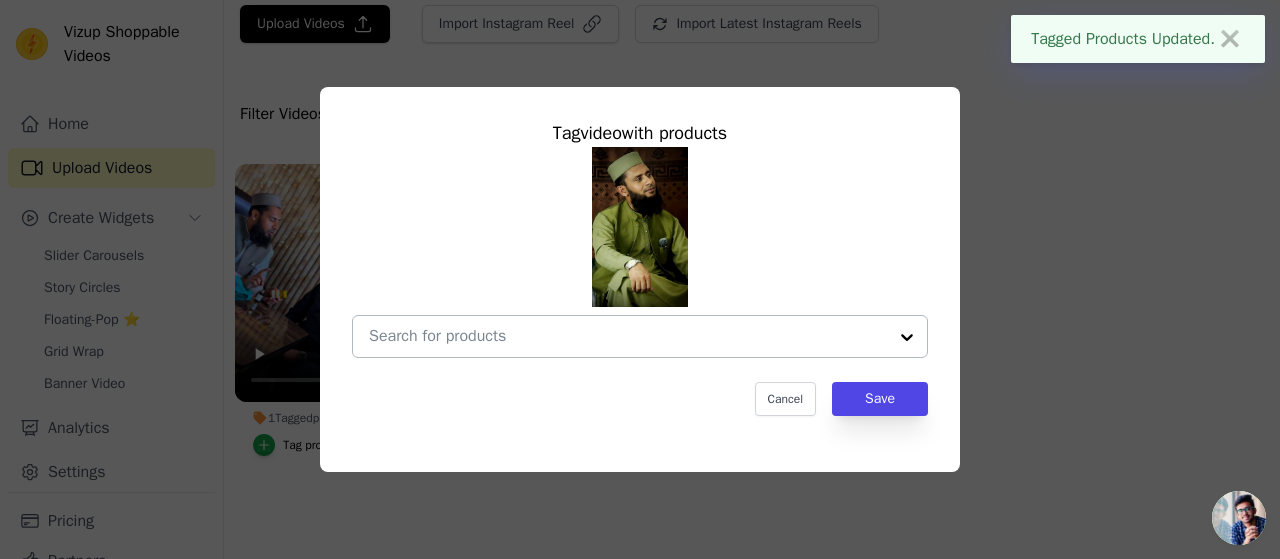 click at bounding box center (628, 336) 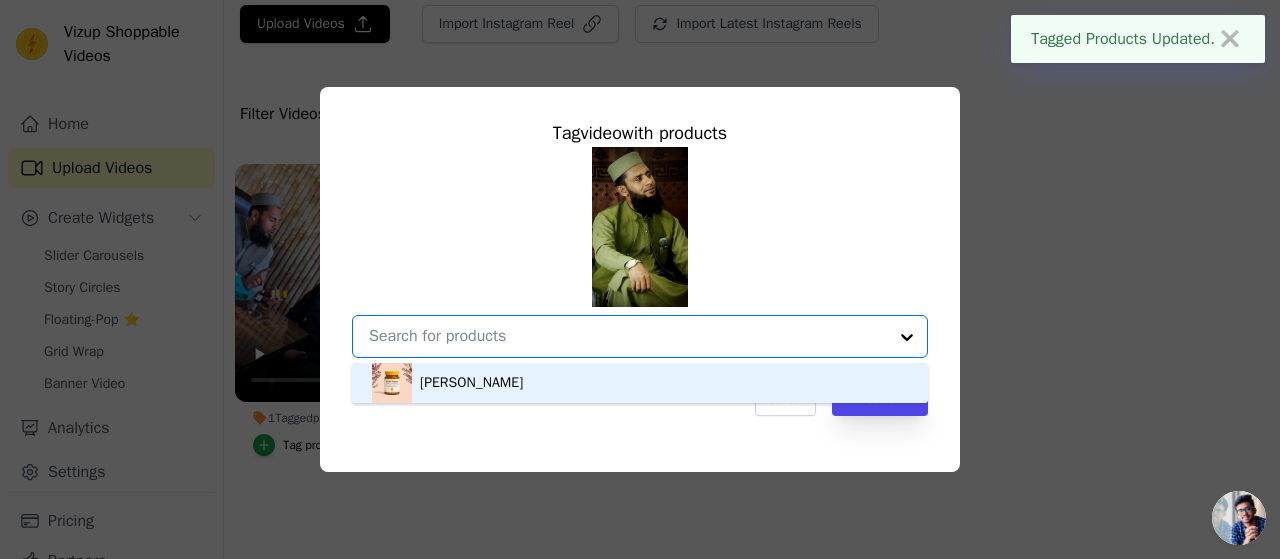 click on "[PERSON_NAME]" at bounding box center (640, 383) 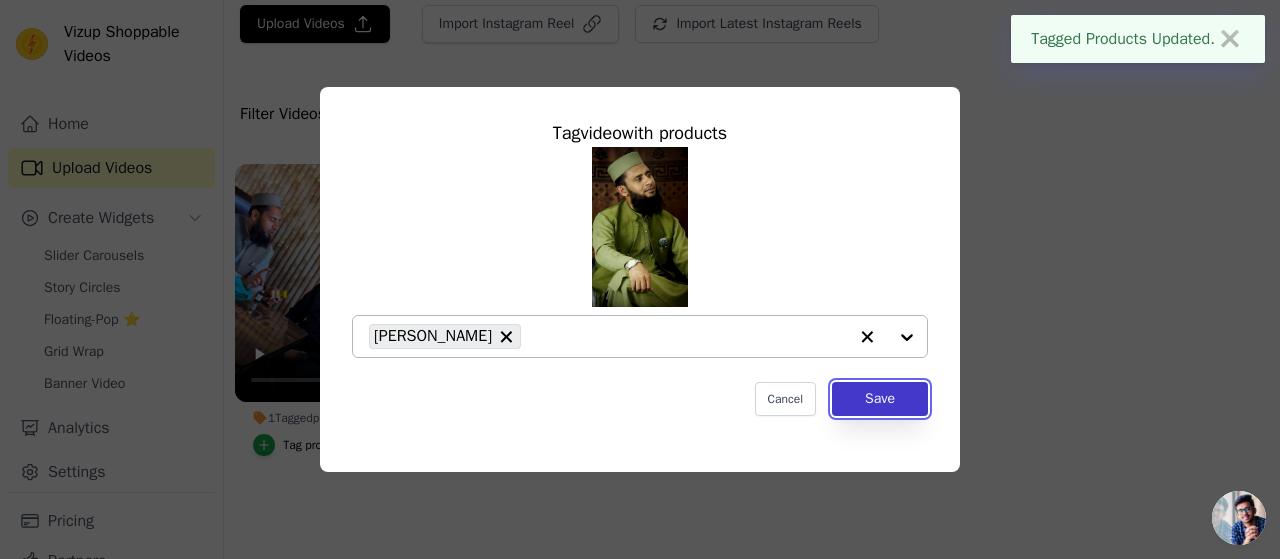 click on "Save" at bounding box center (880, 399) 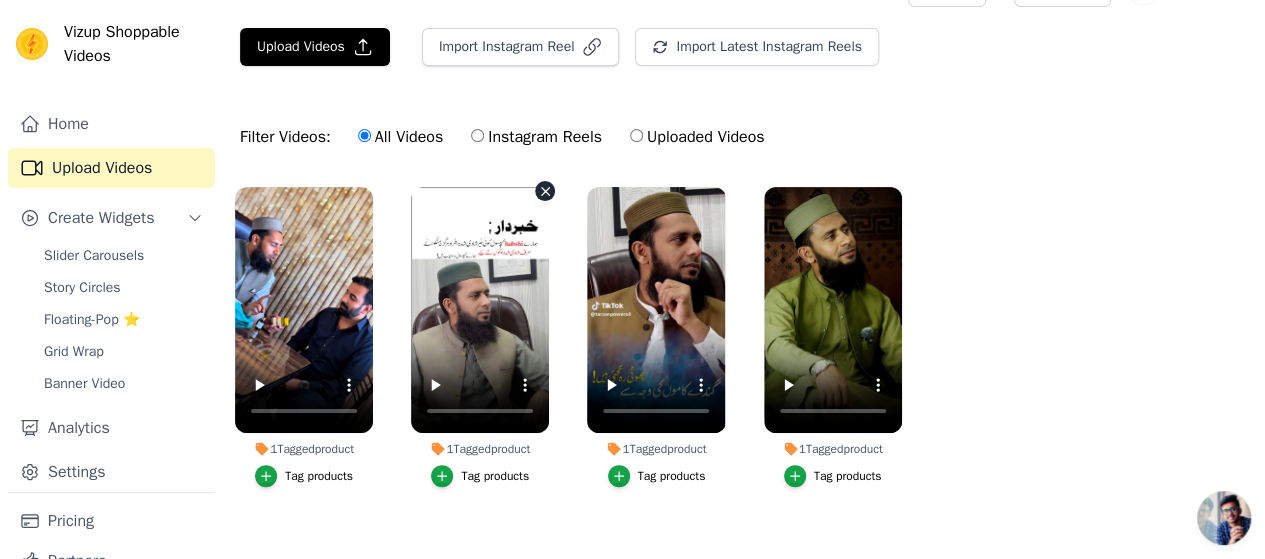 scroll, scrollTop: 67, scrollLeft: 0, axis: vertical 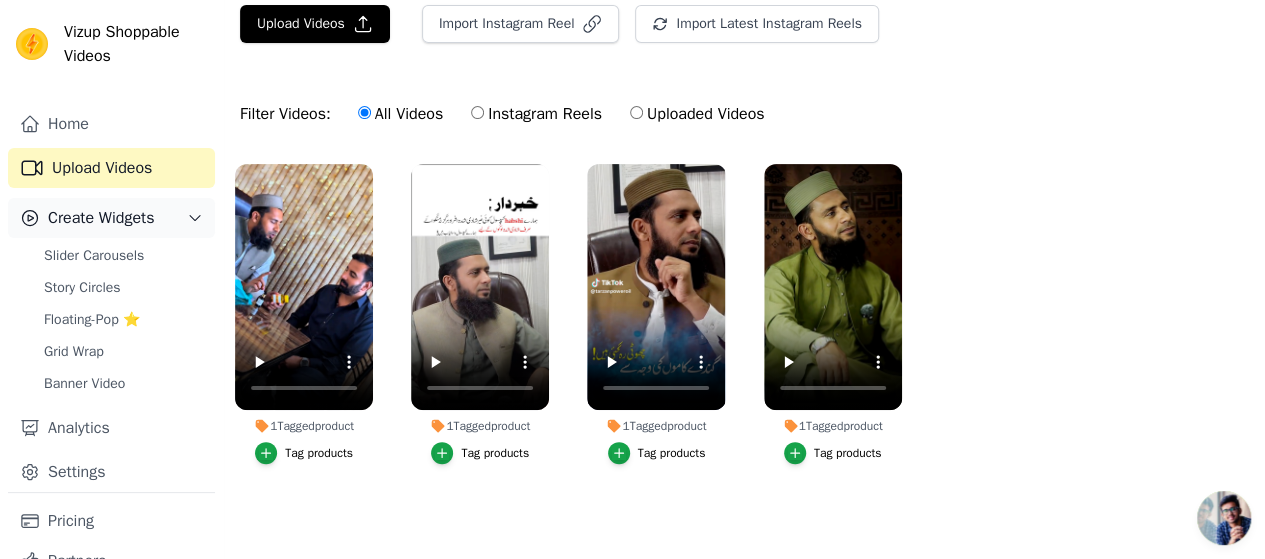 click on "Create Widgets" at bounding box center [101, 218] 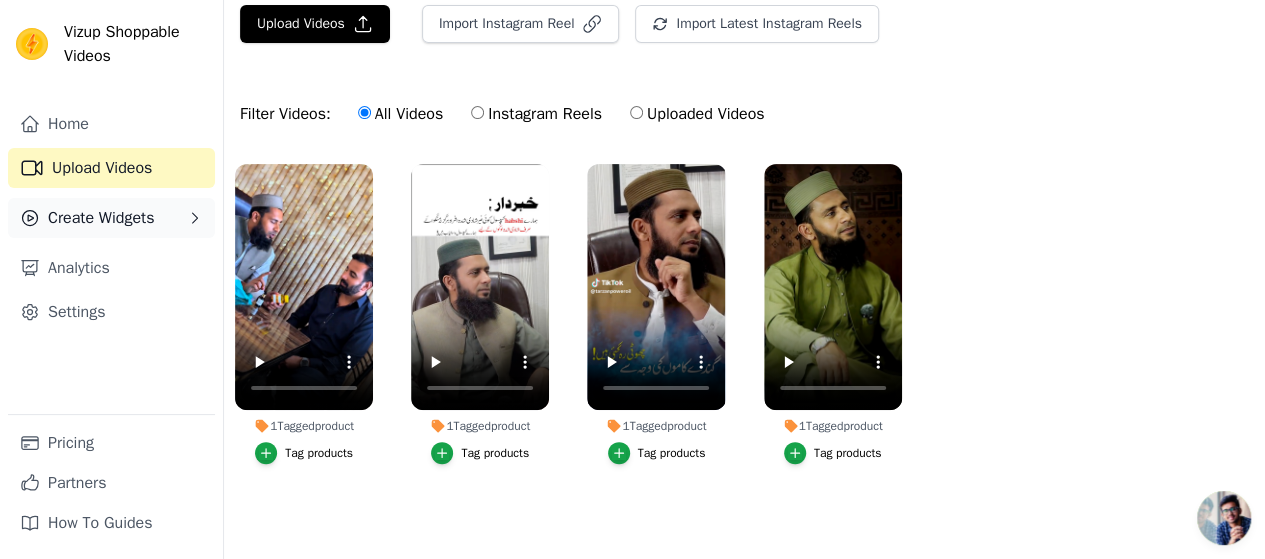 click on "Create Widgets" at bounding box center (101, 218) 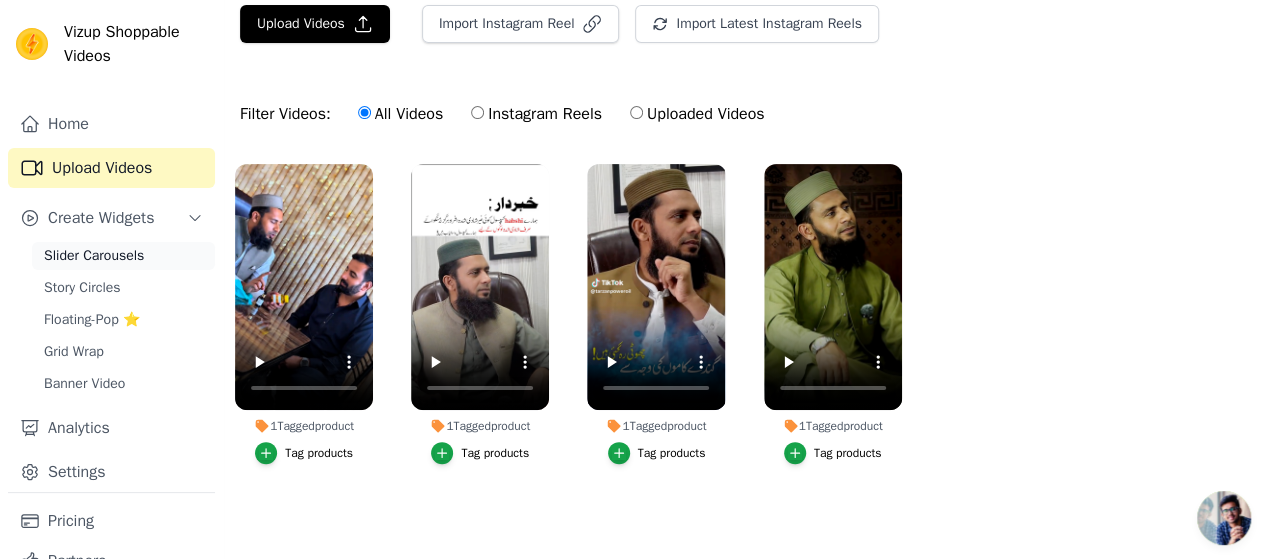 click on "Slider Carousels" at bounding box center [94, 256] 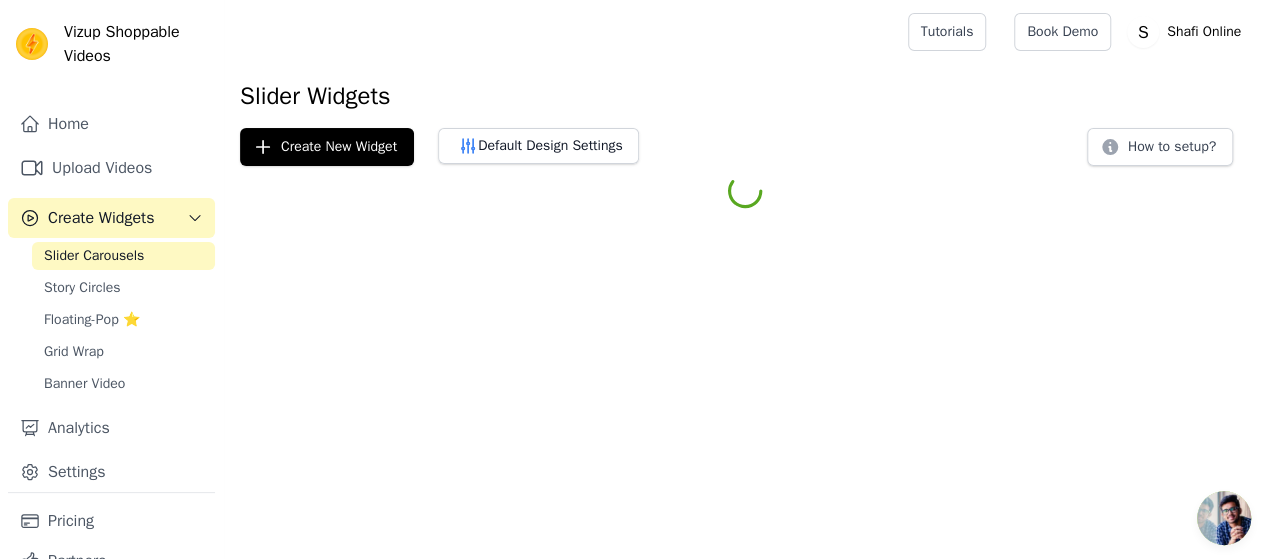 scroll, scrollTop: 0, scrollLeft: 0, axis: both 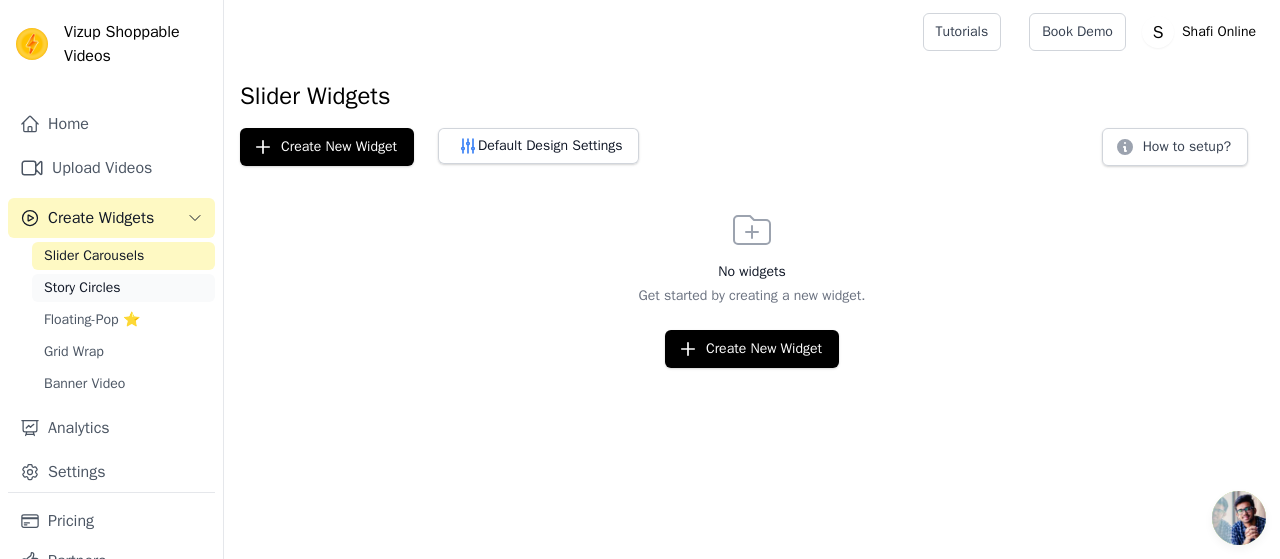 click on "Story Circles" at bounding box center (82, 288) 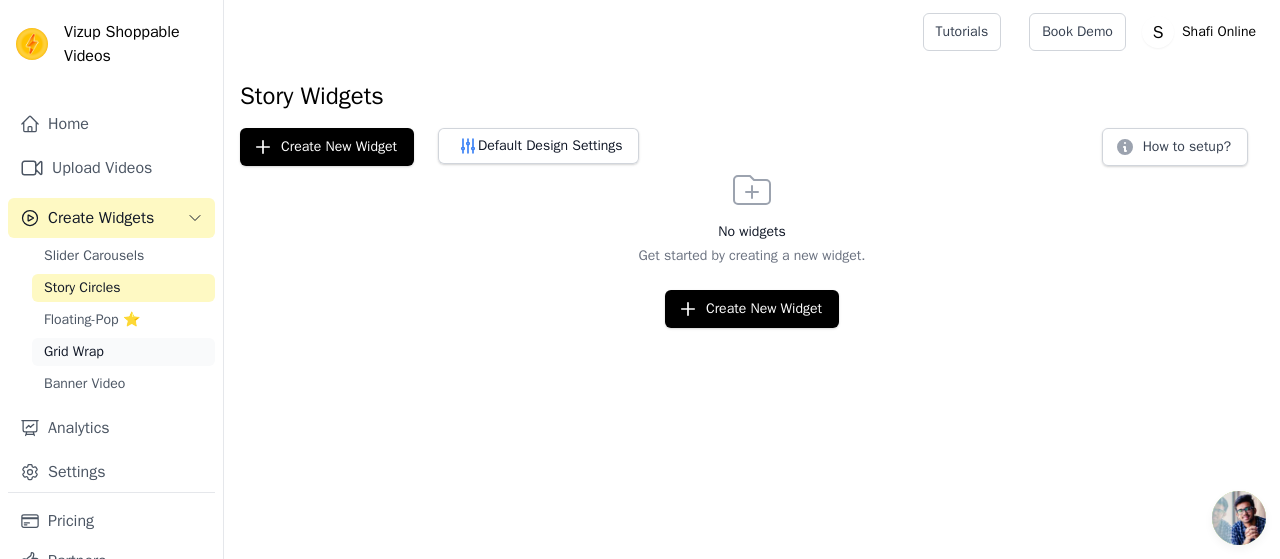 click on "Grid Wrap" at bounding box center [123, 352] 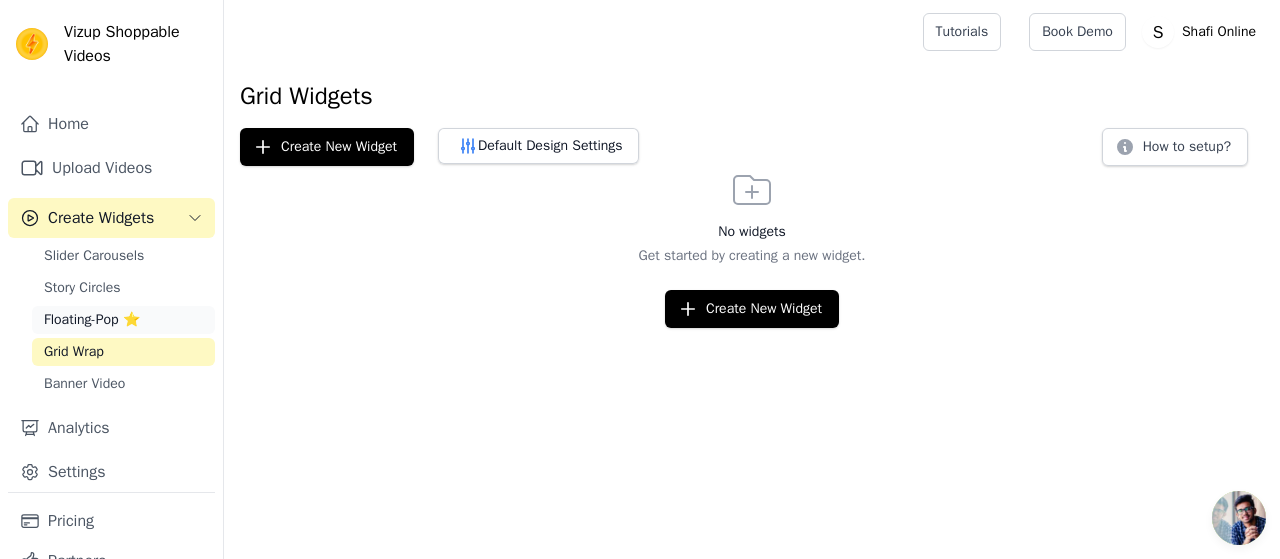 click on "Floating-Pop ⭐" at bounding box center (123, 320) 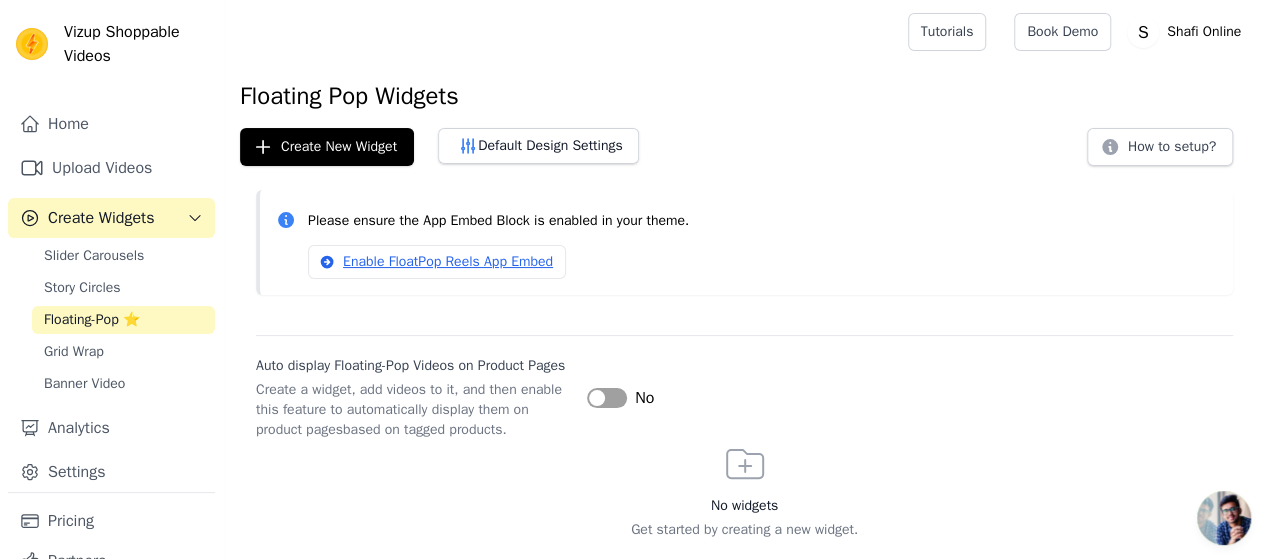 scroll, scrollTop: 60, scrollLeft: 0, axis: vertical 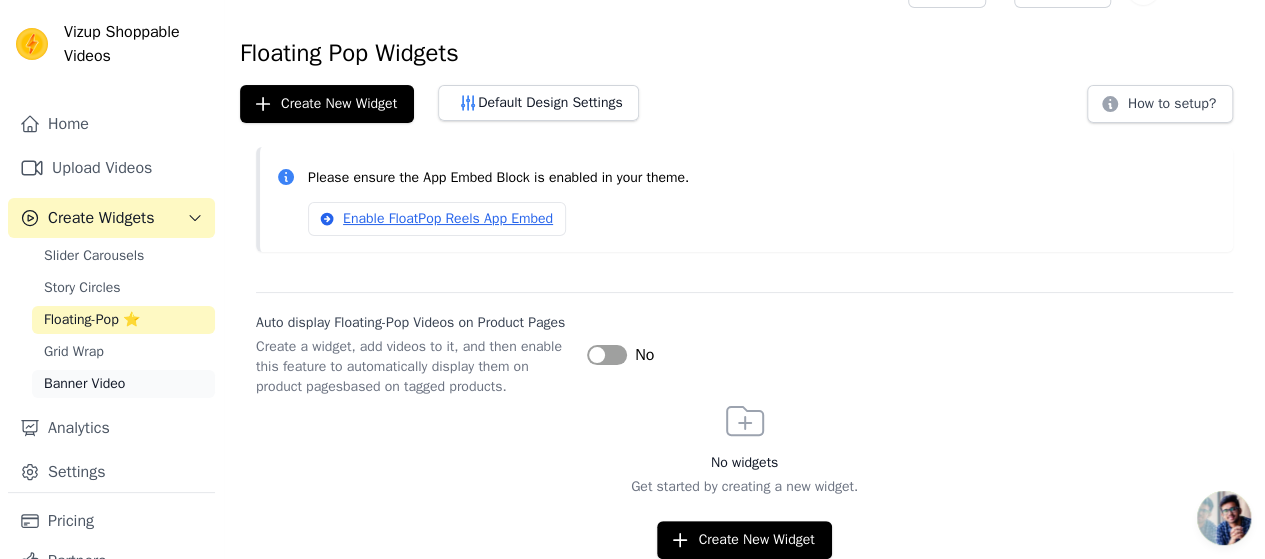 click on "Banner Video" at bounding box center [84, 384] 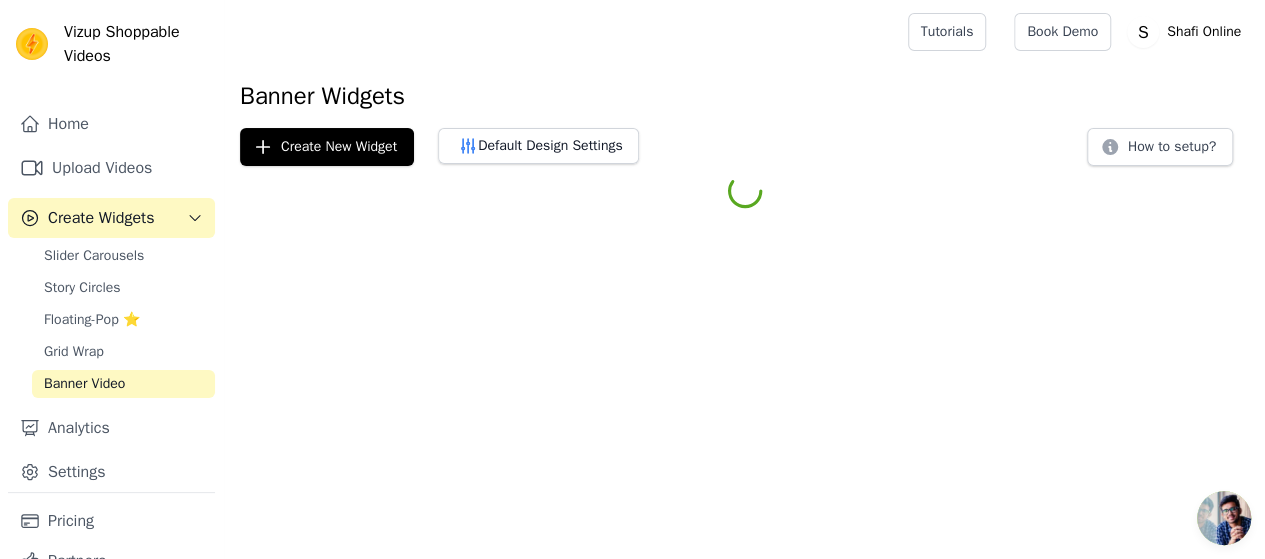 scroll, scrollTop: 0, scrollLeft: 0, axis: both 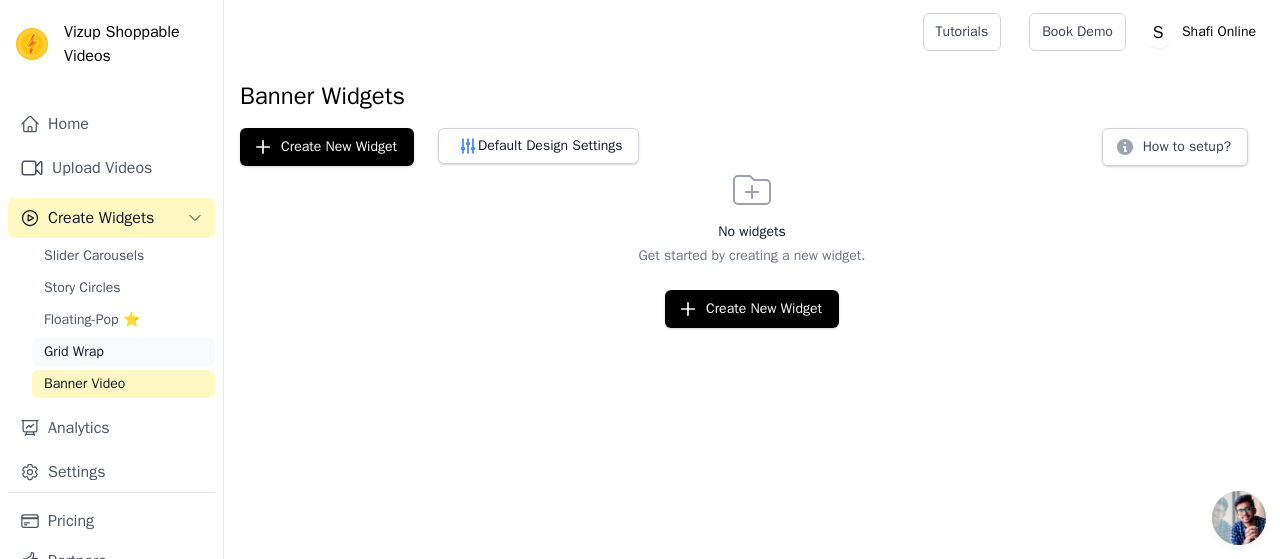 click on "Grid Wrap" at bounding box center (74, 352) 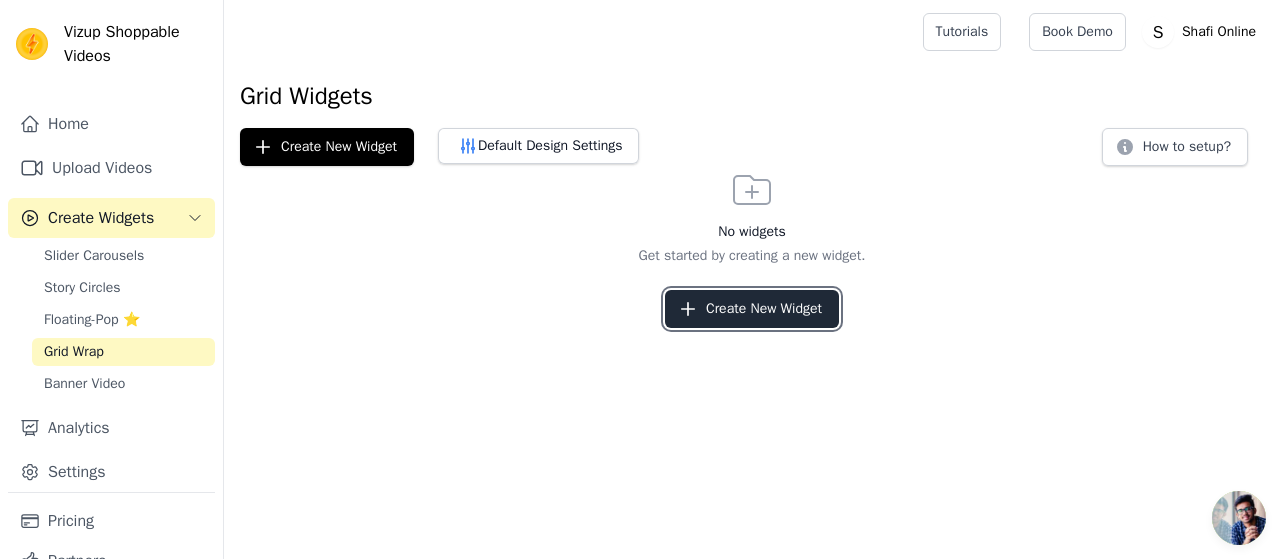 click on "Create New Widget" at bounding box center [752, 309] 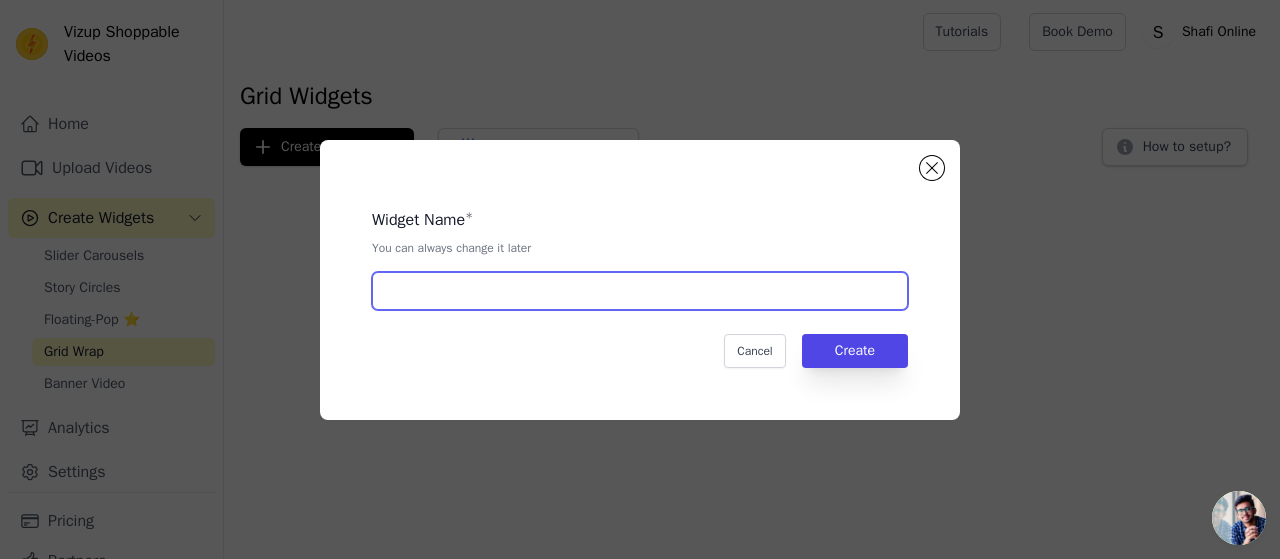 click at bounding box center (640, 291) 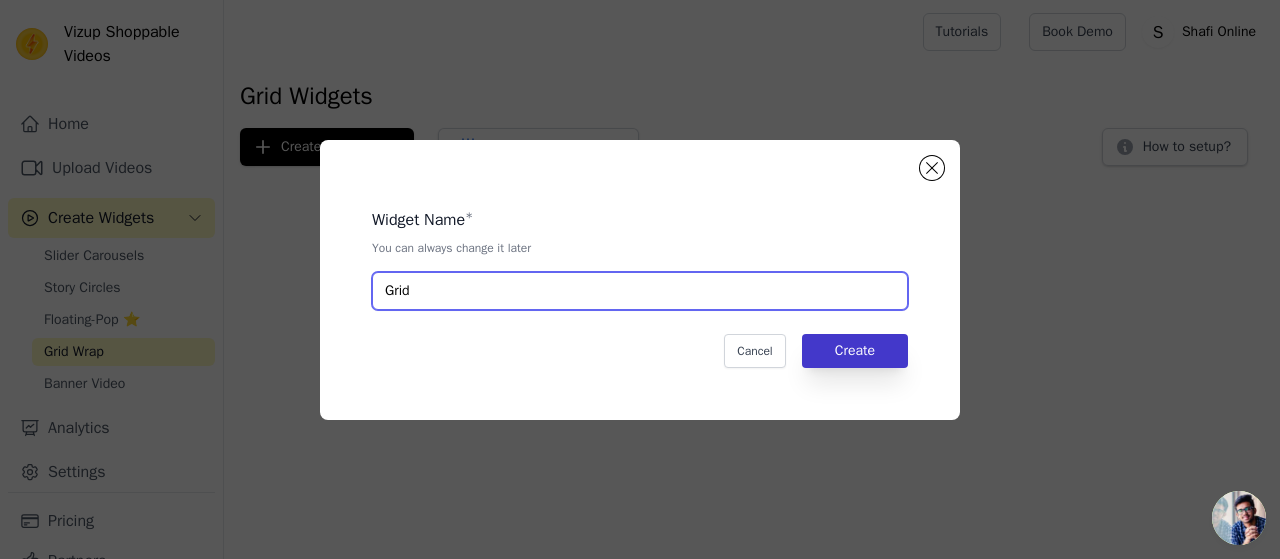 type on "Grid" 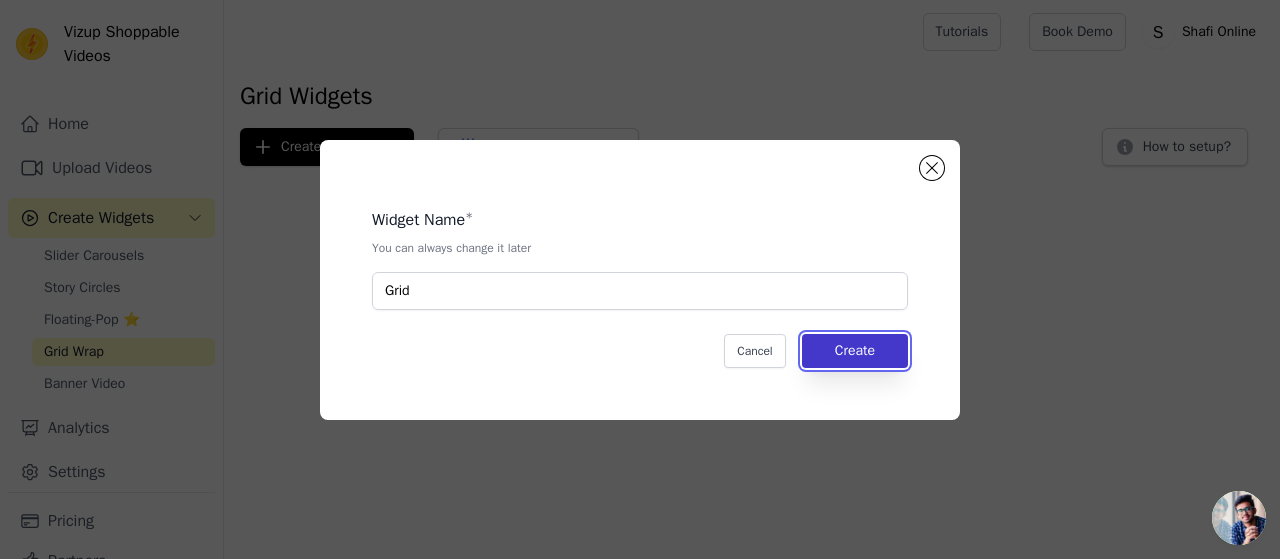 click on "Create" at bounding box center [855, 351] 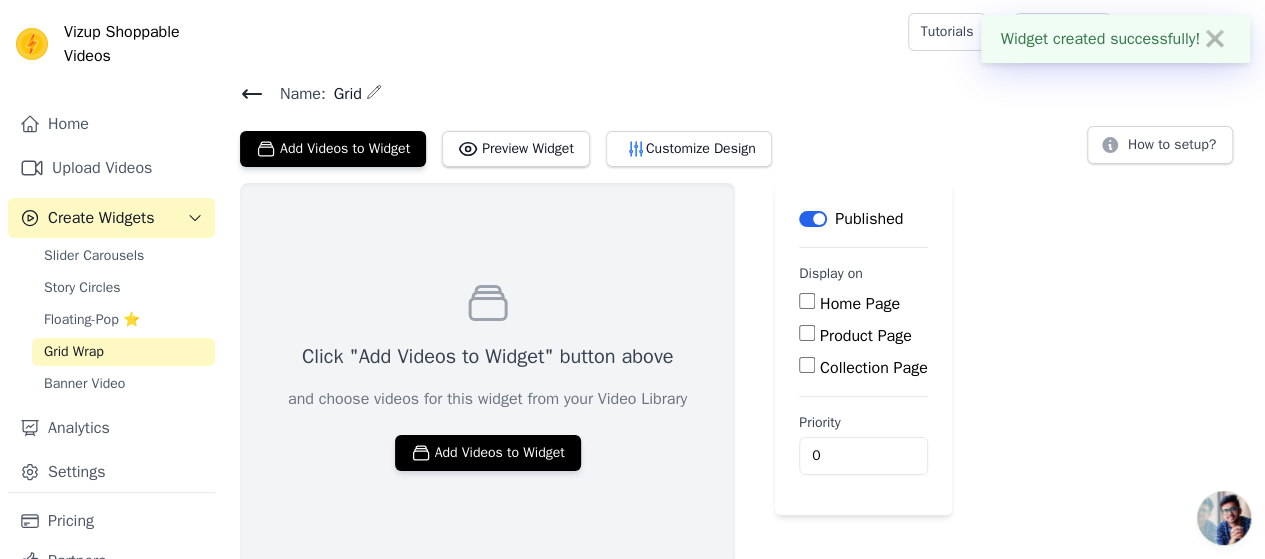 click on "Home Page" at bounding box center [807, 301] 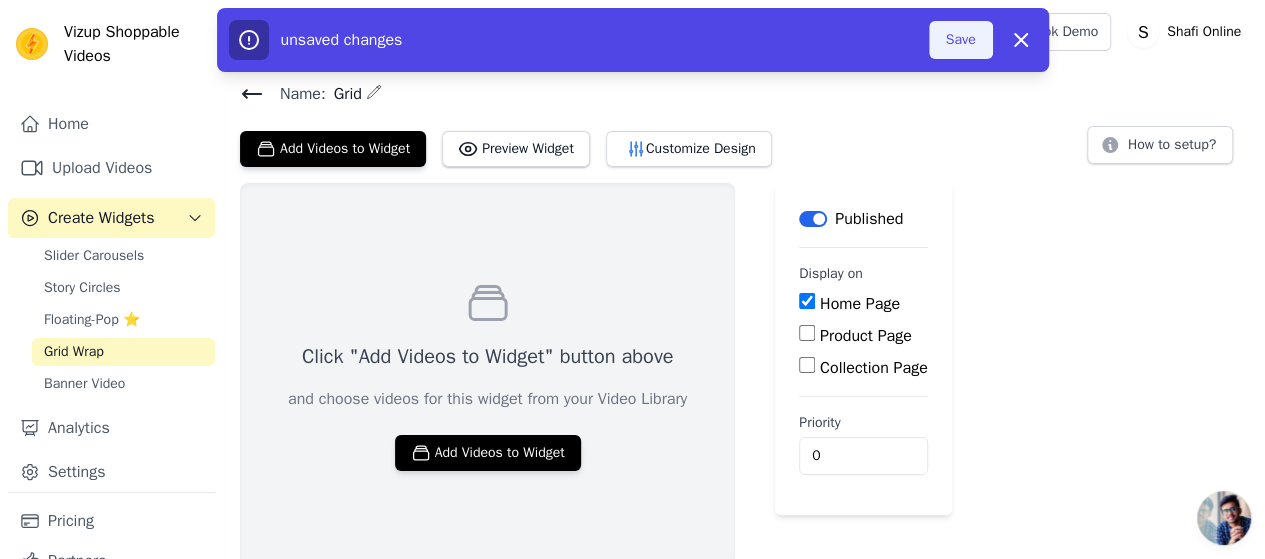 click on "Save" at bounding box center (961, 40) 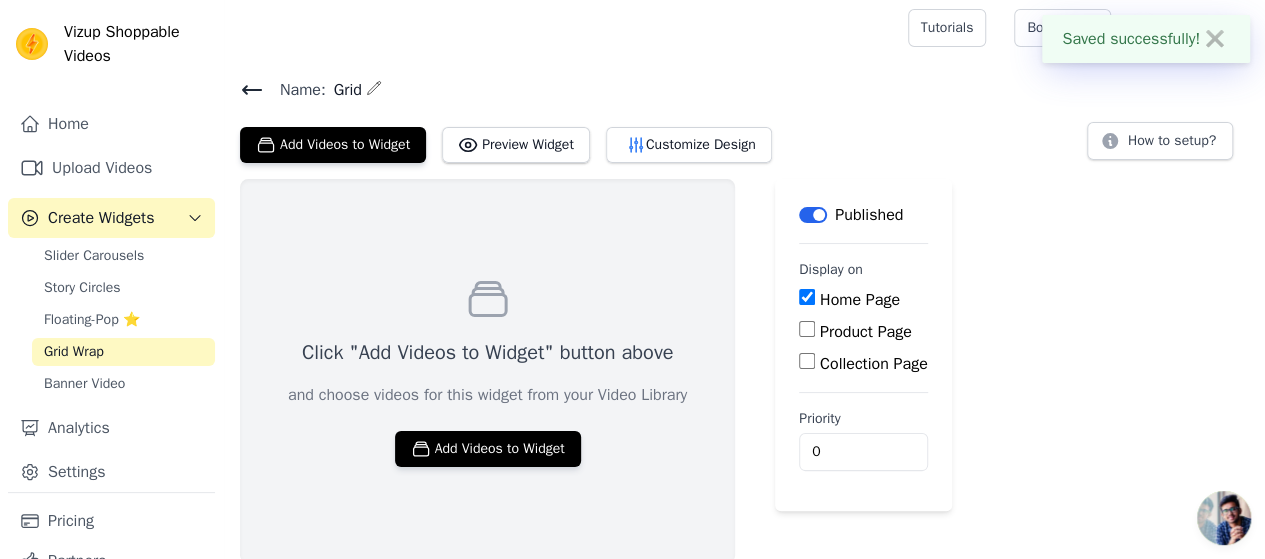 scroll, scrollTop: 6, scrollLeft: 0, axis: vertical 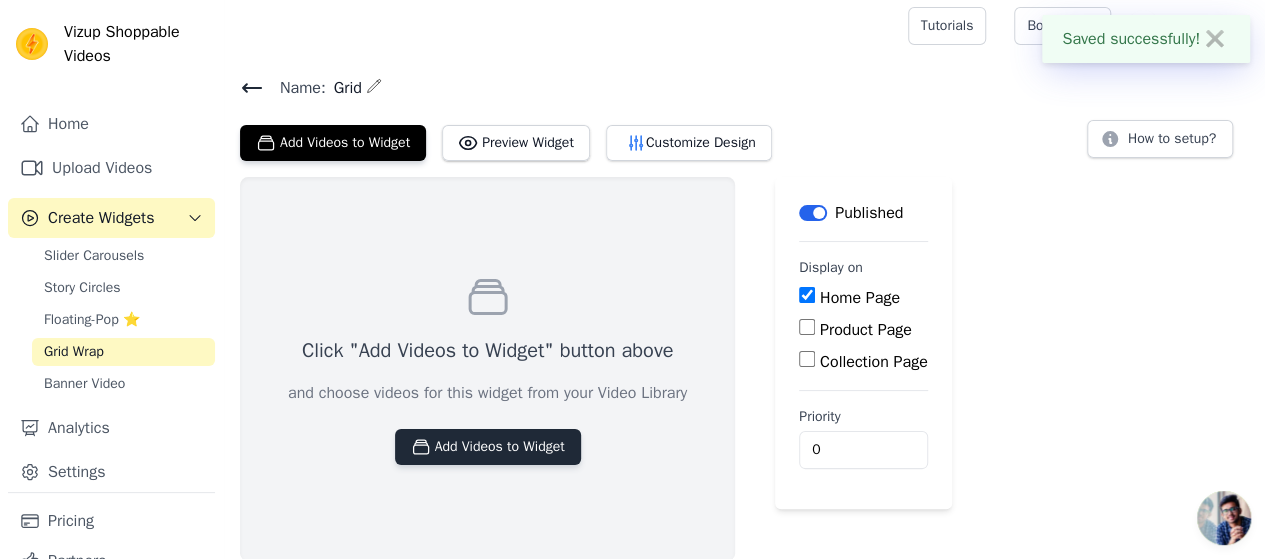 click on "Add Videos to Widget" at bounding box center [488, 447] 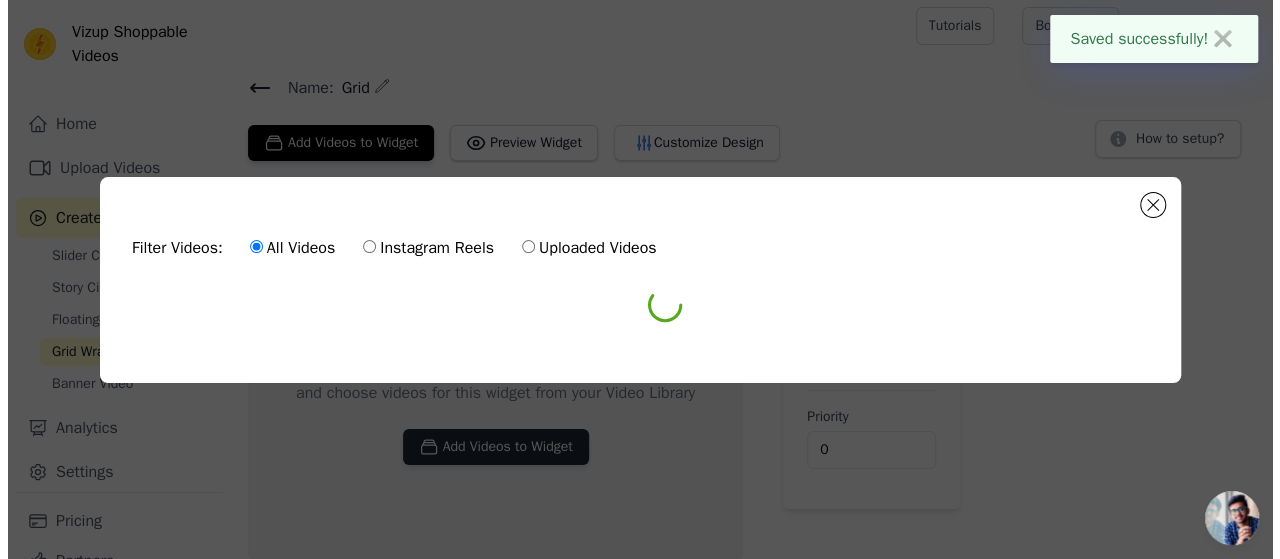 scroll, scrollTop: 0, scrollLeft: 0, axis: both 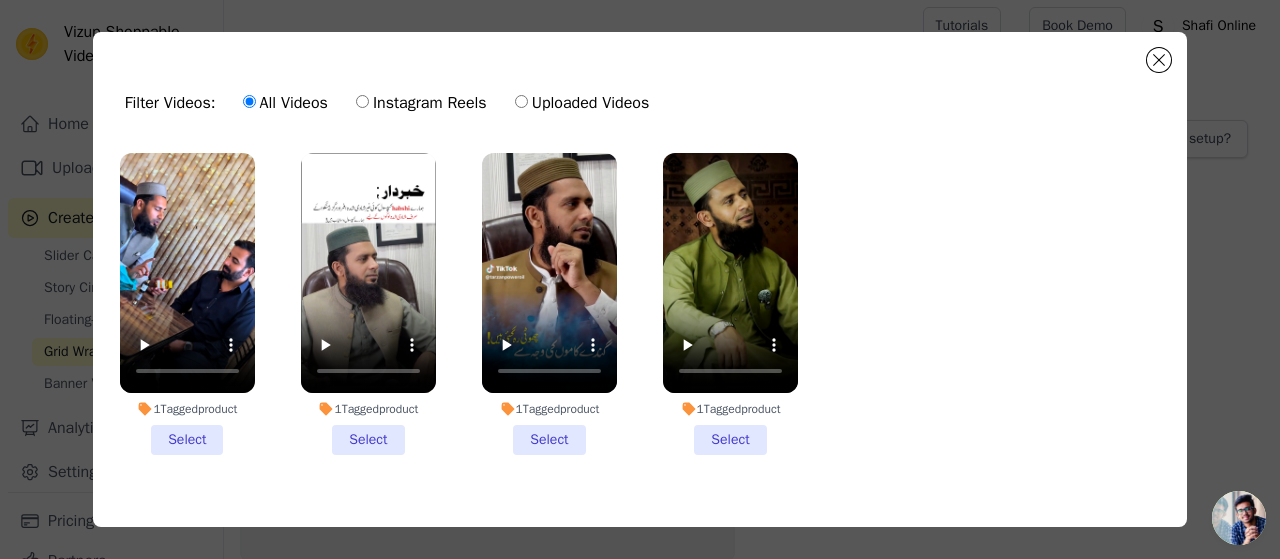 click on "1  Tagged  product     Select" at bounding box center [187, 304] 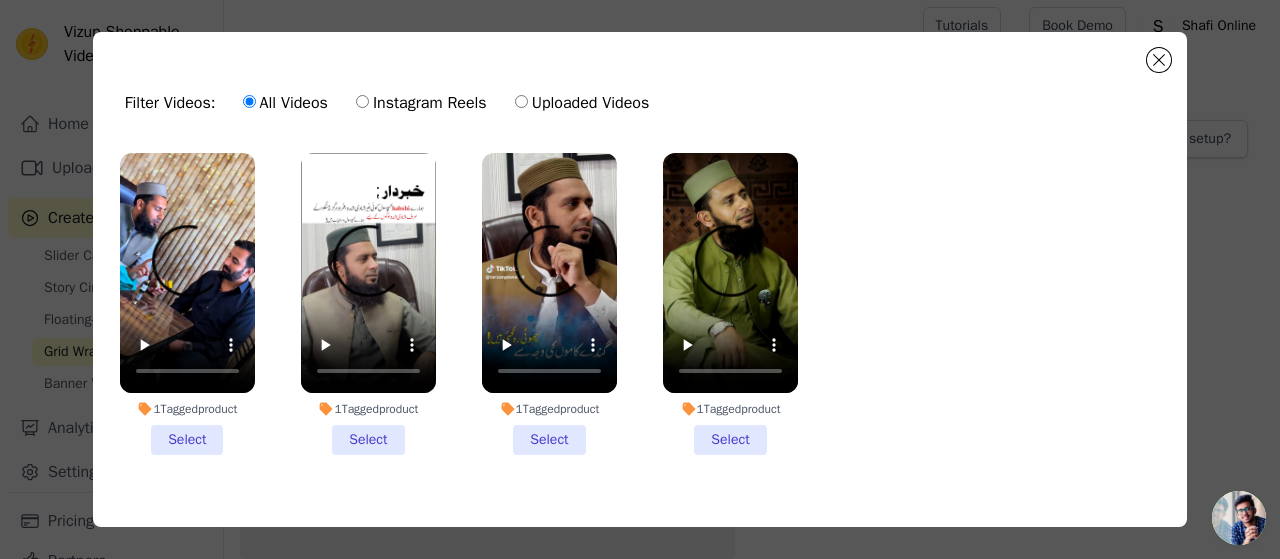 click on "1  Tagged  product     Select" at bounding box center [0, 0] 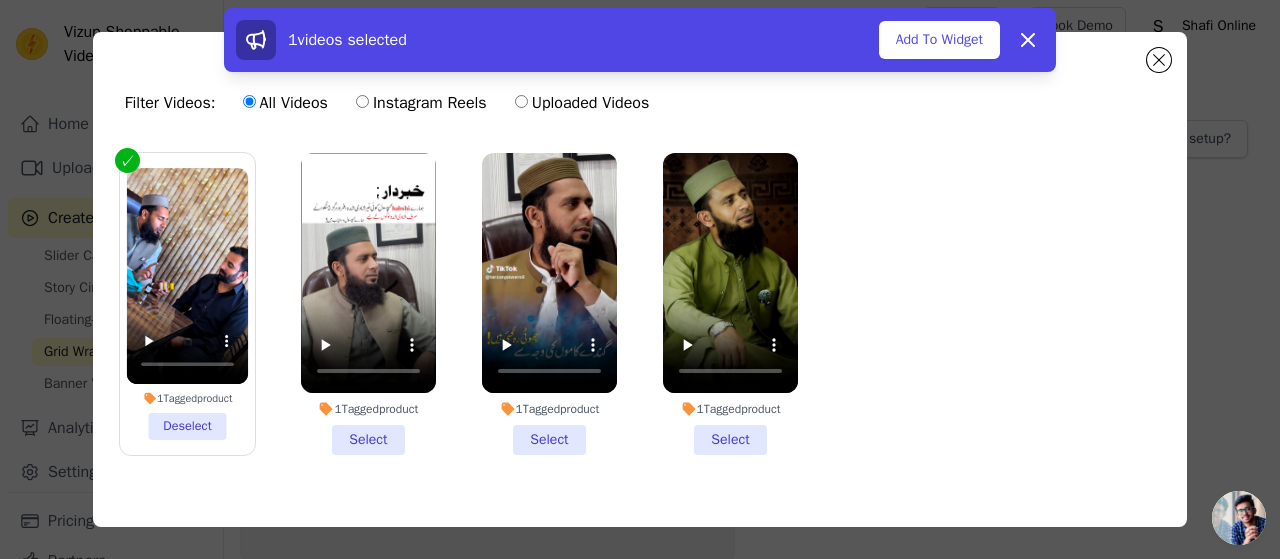 click on "1  Tagged  product     Select" at bounding box center [368, 304] 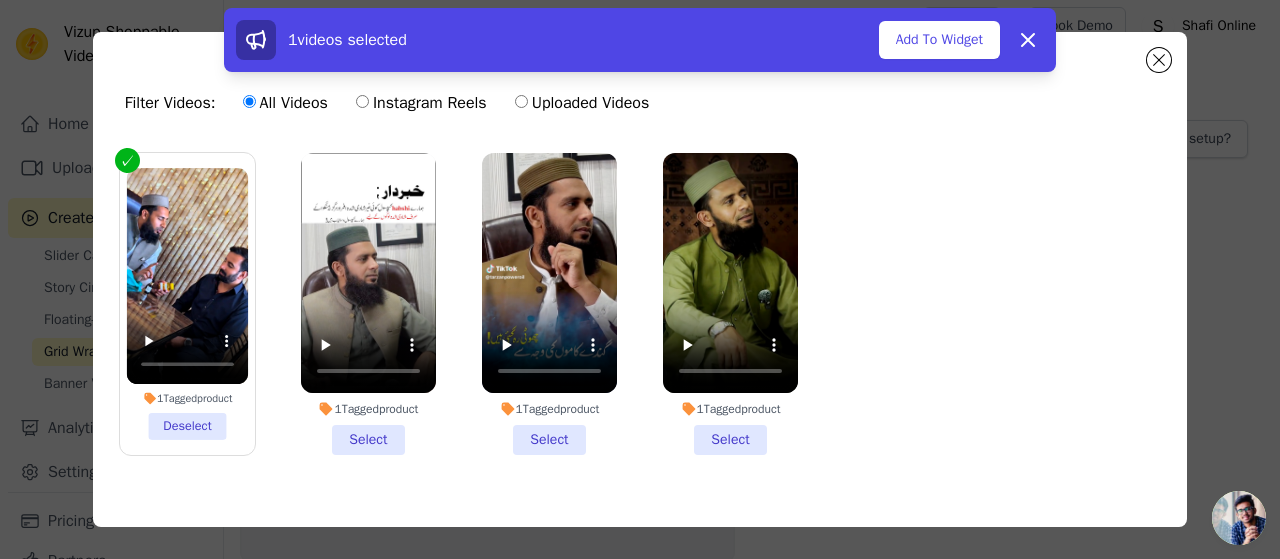 click on "1  Tagged  product     Select" at bounding box center [0, 0] 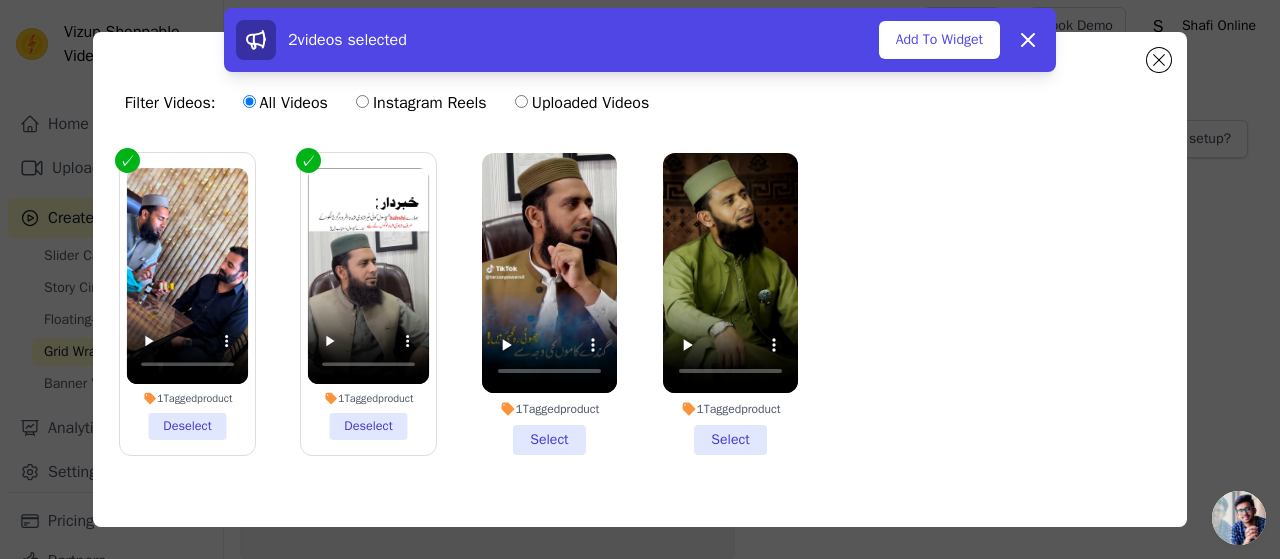click on "1  Tagged  product     Select" at bounding box center (549, 304) 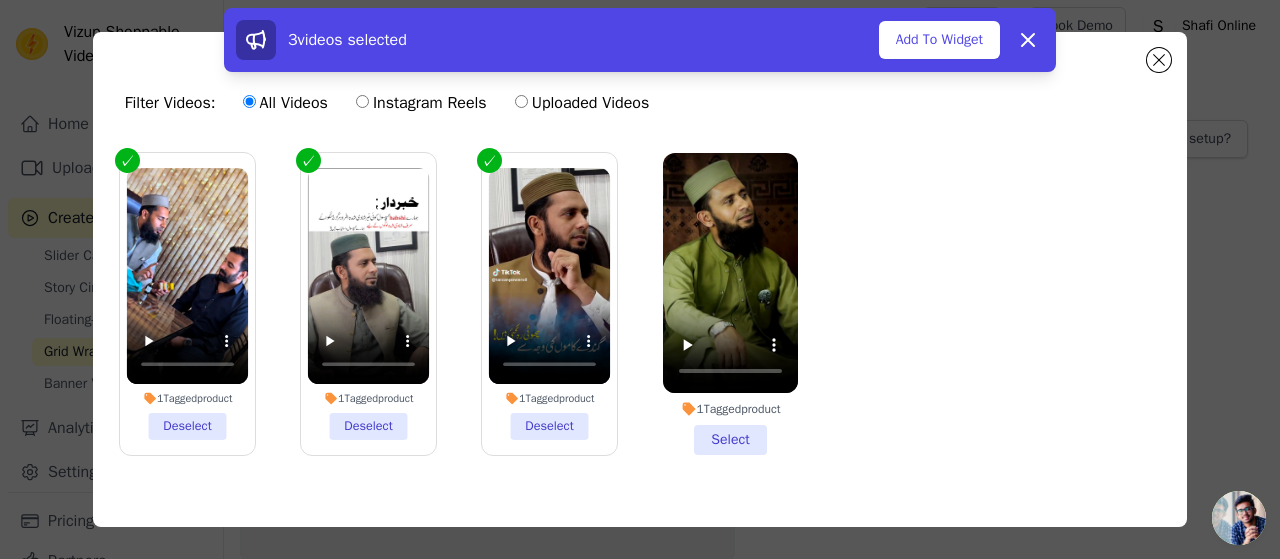 click on "1  Tagged  product     Select" at bounding box center (730, 304) 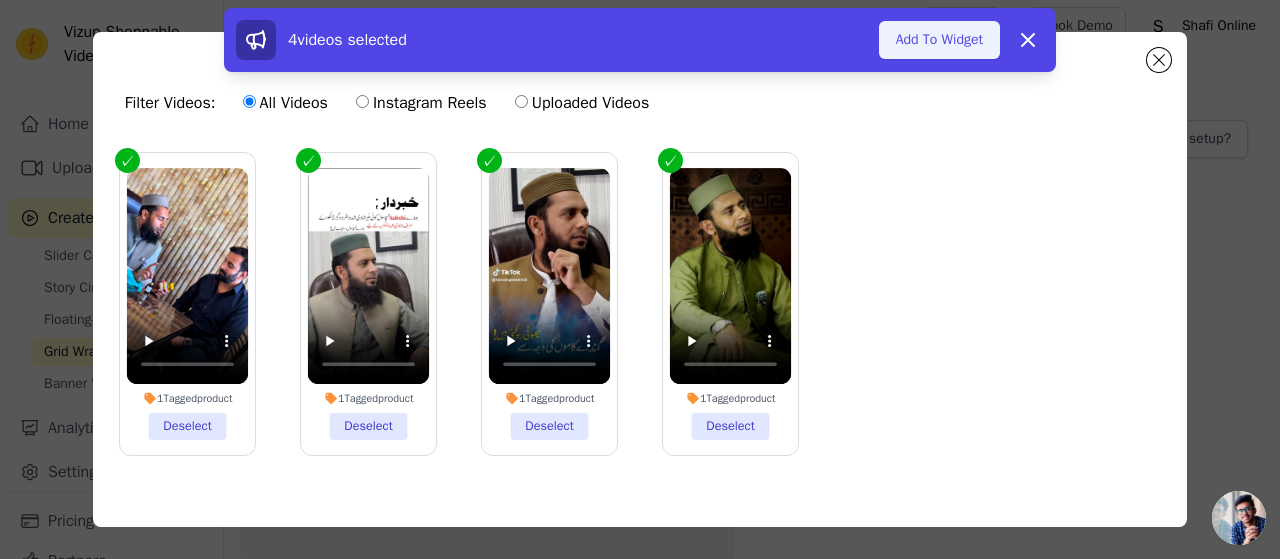 click on "Add To Widget" at bounding box center (939, 40) 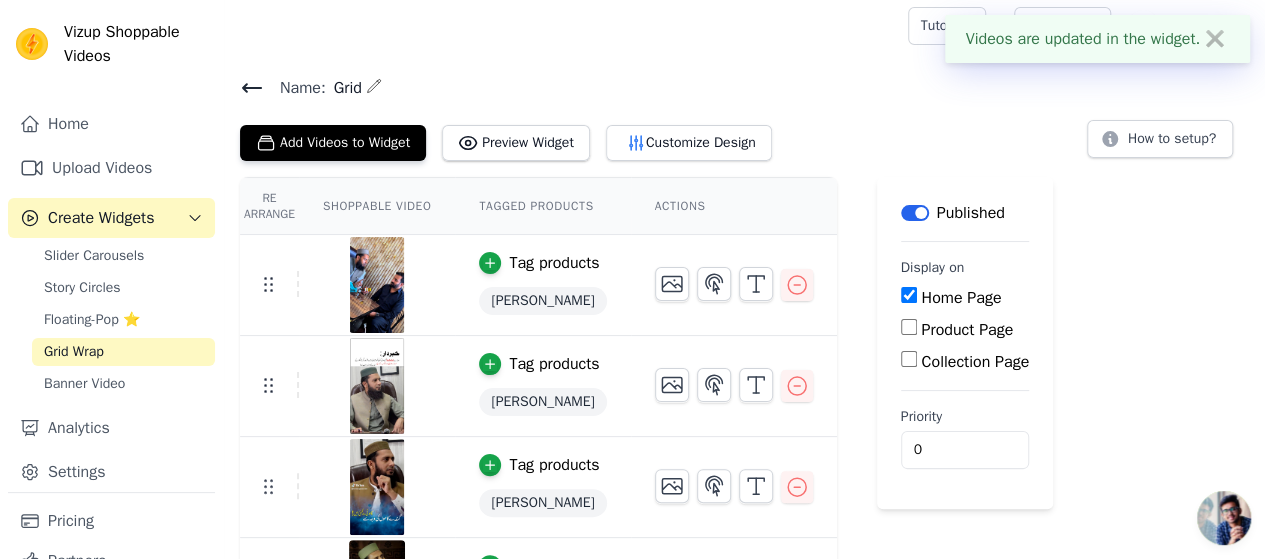 scroll, scrollTop: 82, scrollLeft: 0, axis: vertical 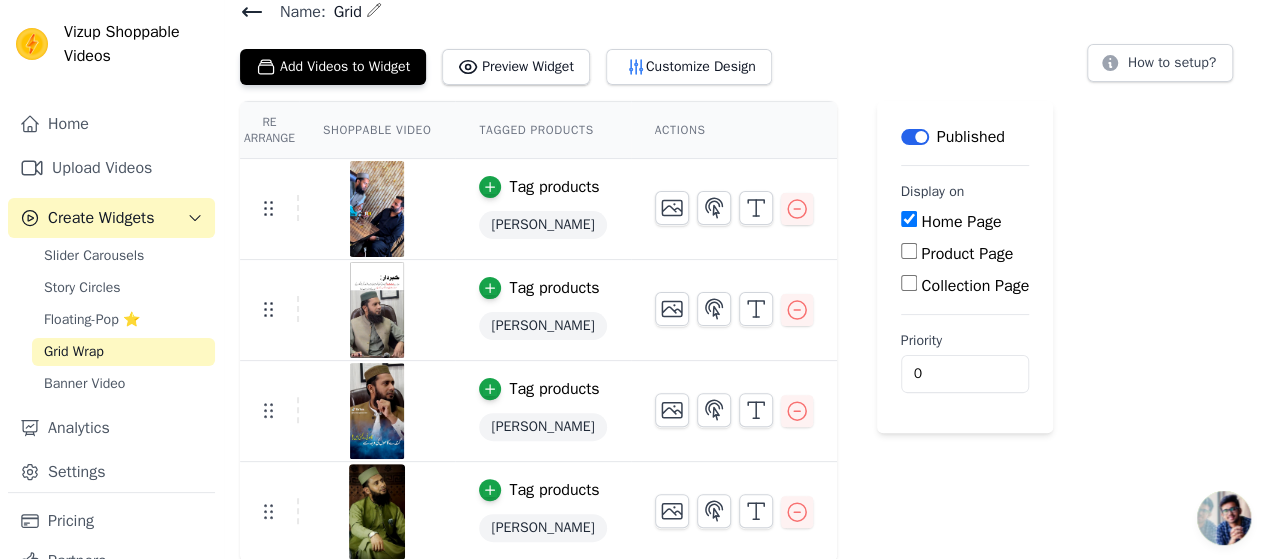 click on "Name:   Grid
Add Videos to Widget
Preview Widget       Customize Design
How to setup?         Re Arrange   Shoppable Video   Tagged Products   Actions             Tag products   Shahi Majoon                             Tag products   Shahi Majoon                             Tag products   Shahi Majoon                             Tag products   Shahi Majoon                       Save Videos In This New Order   Save   Dismiss     Label     Published     Display on     Home Page     Product Page       Collection Page       Priority   0" at bounding box center [744, 280] 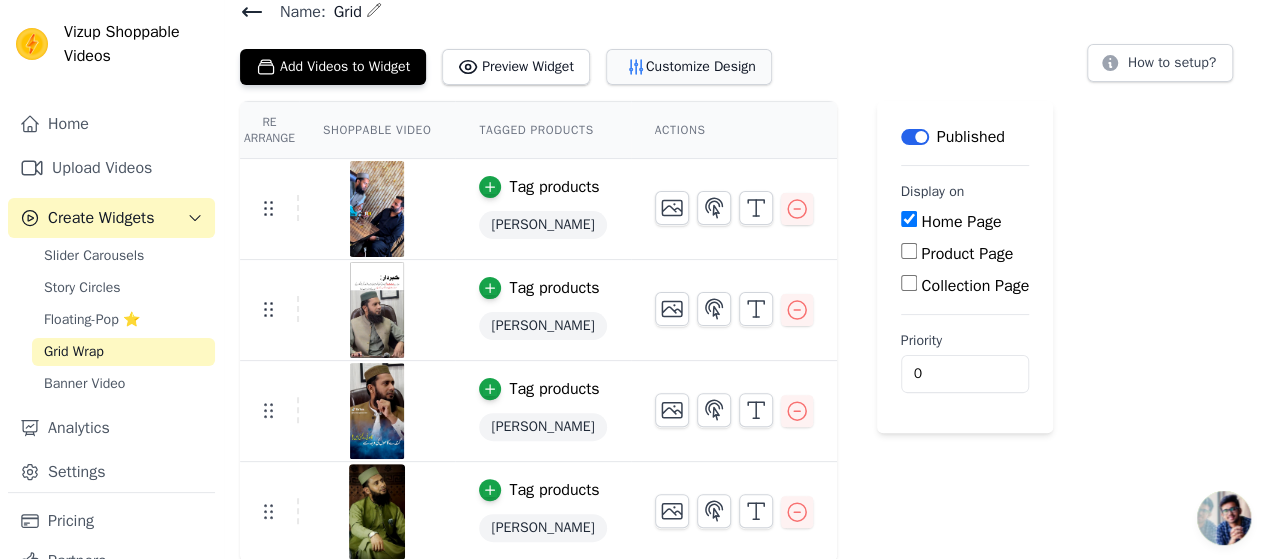 click on "Customize Design" at bounding box center (689, 67) 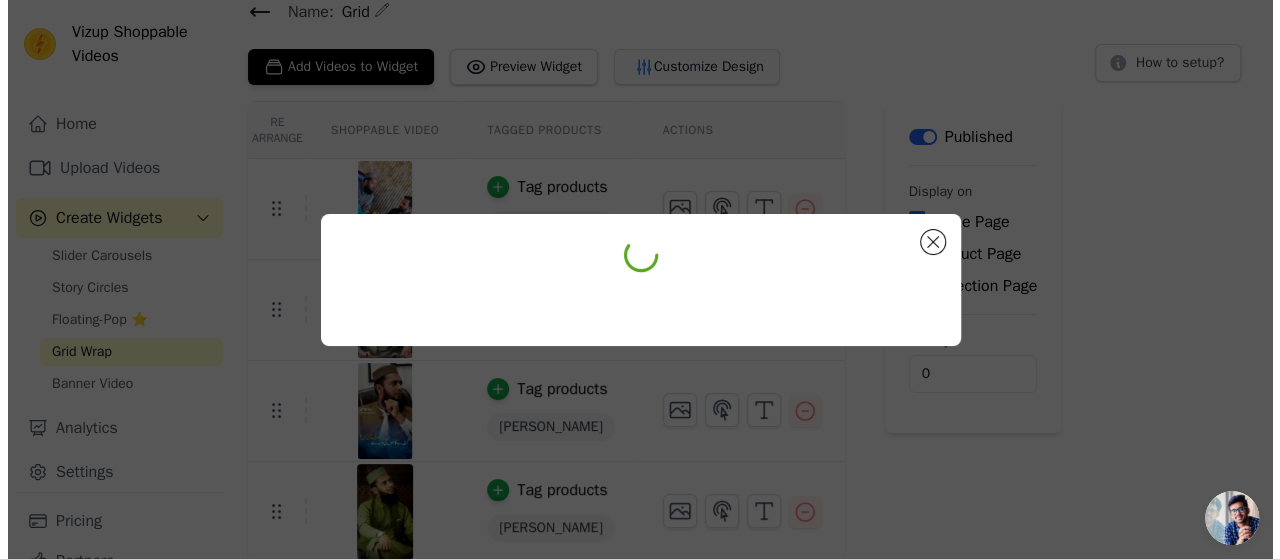 scroll, scrollTop: 0, scrollLeft: 0, axis: both 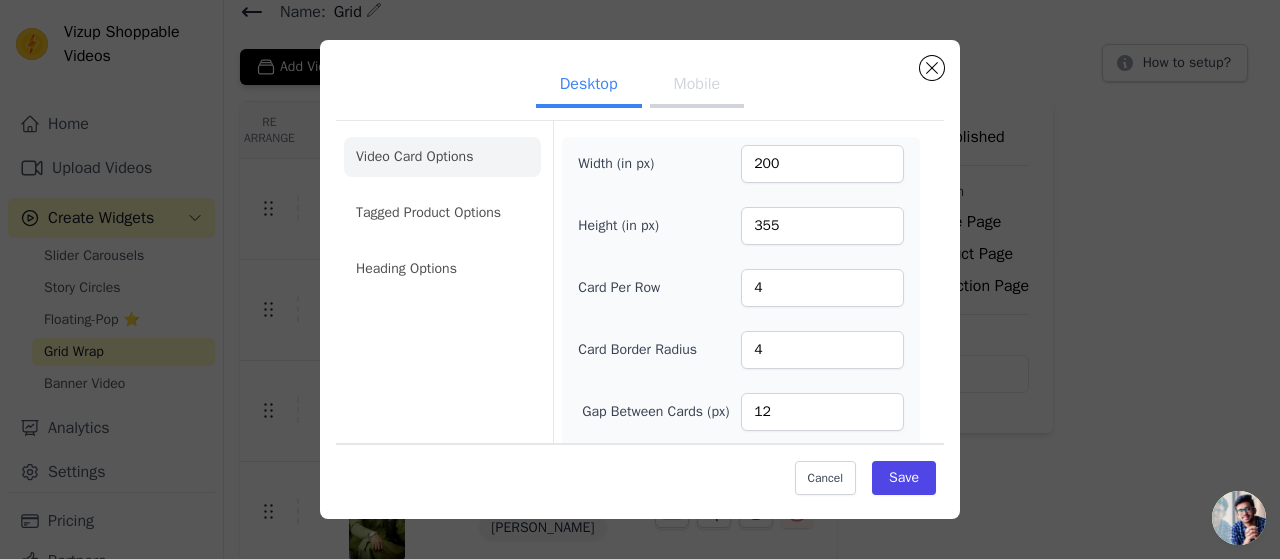 click on "Desktop Mobile" at bounding box center [640, 86] 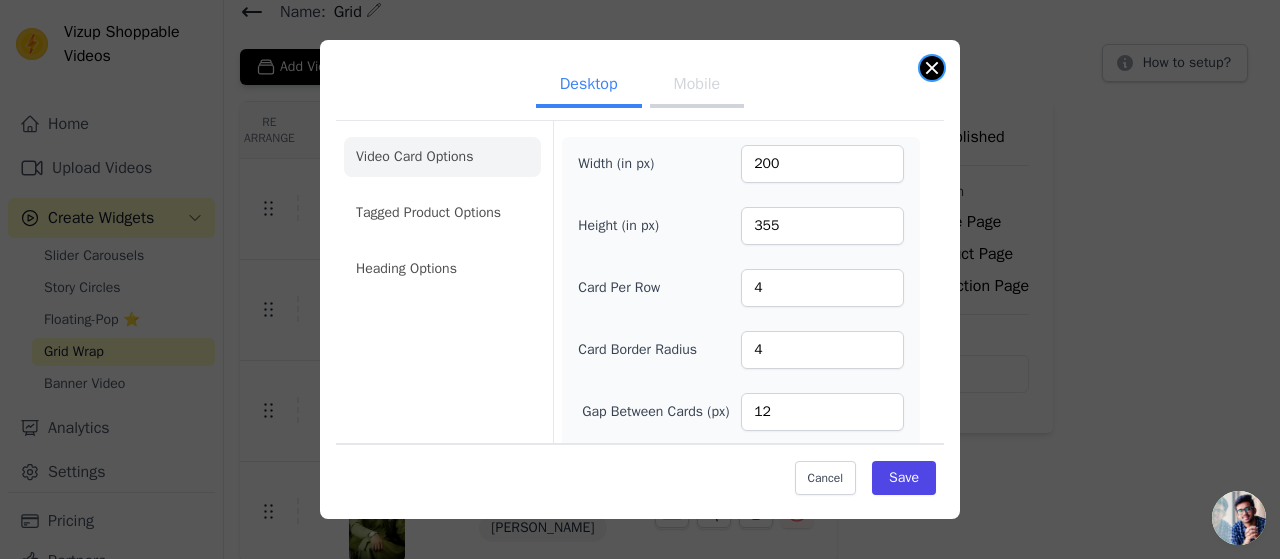 click at bounding box center (932, 68) 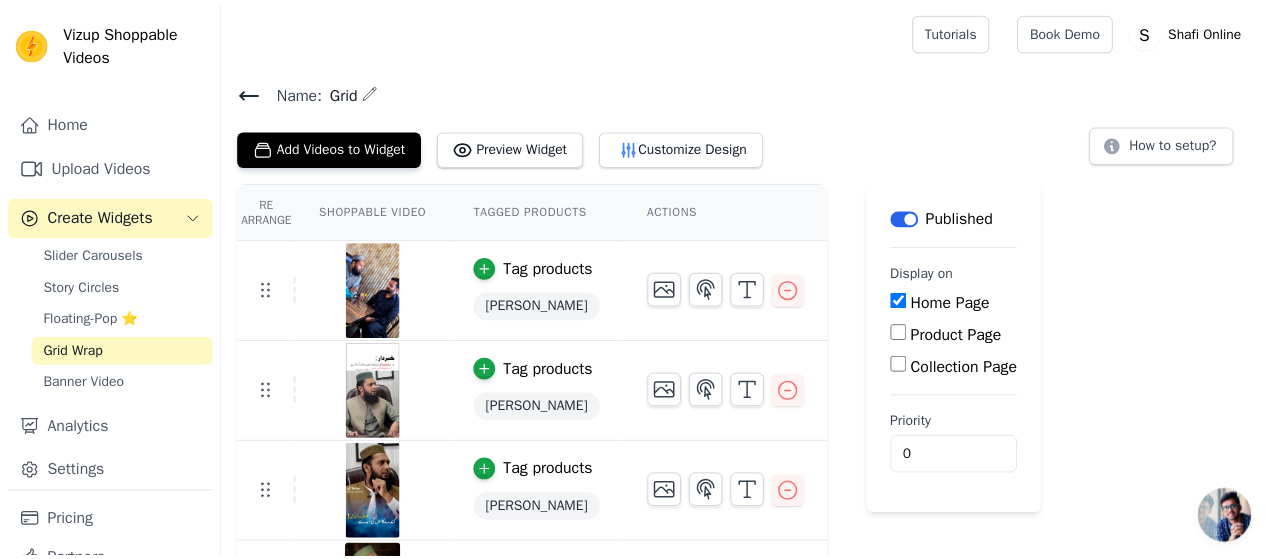 scroll, scrollTop: 82, scrollLeft: 0, axis: vertical 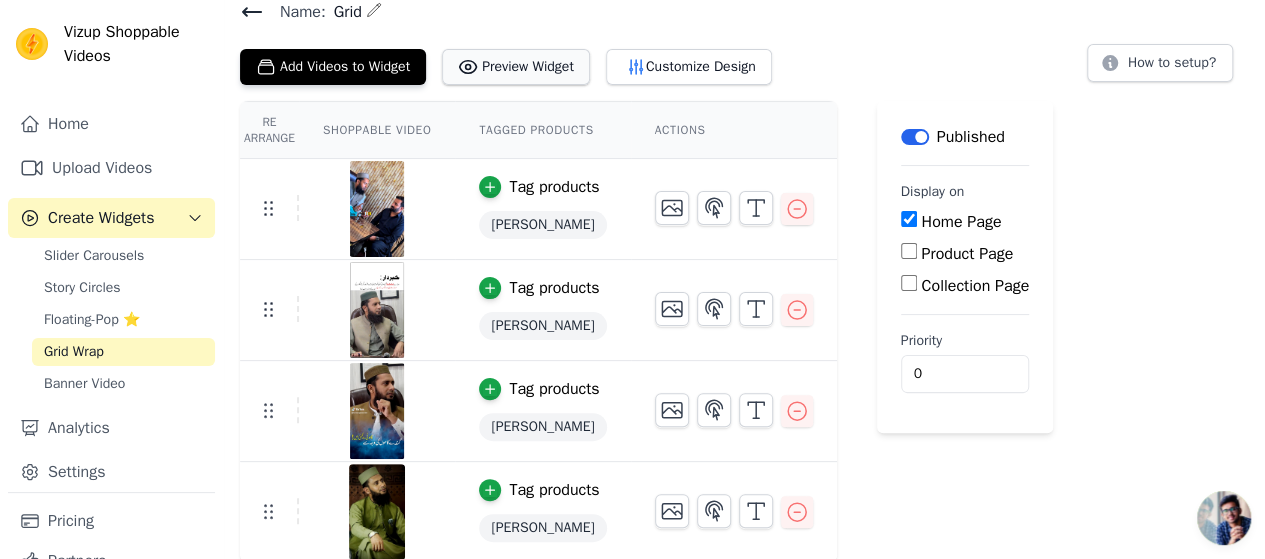 click on "Preview Widget" at bounding box center (516, 67) 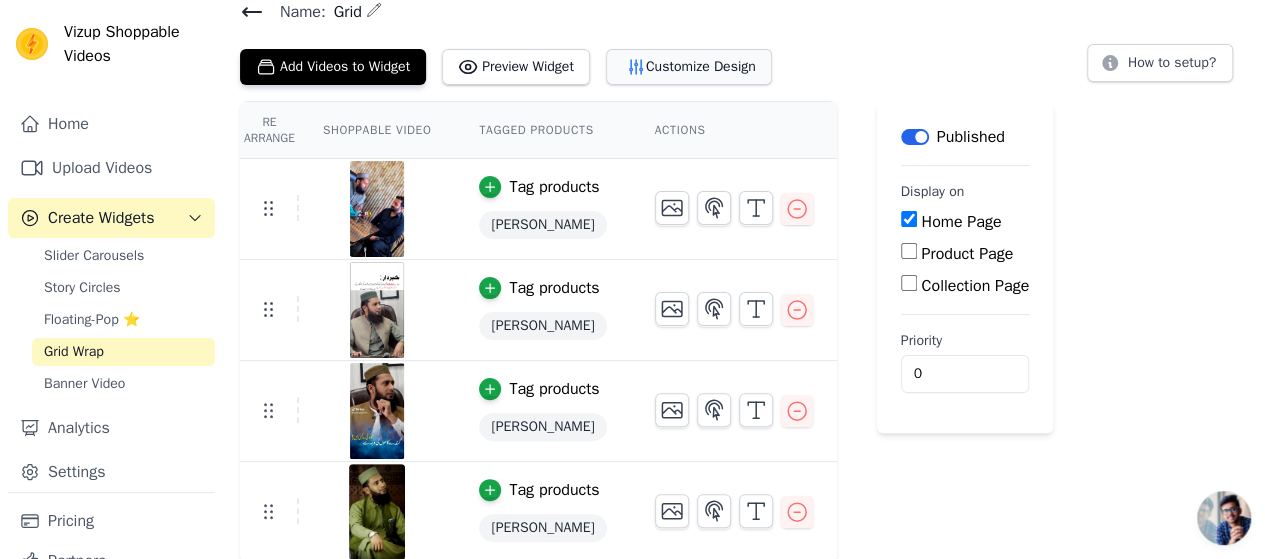 click on "Customize Design" at bounding box center [689, 67] 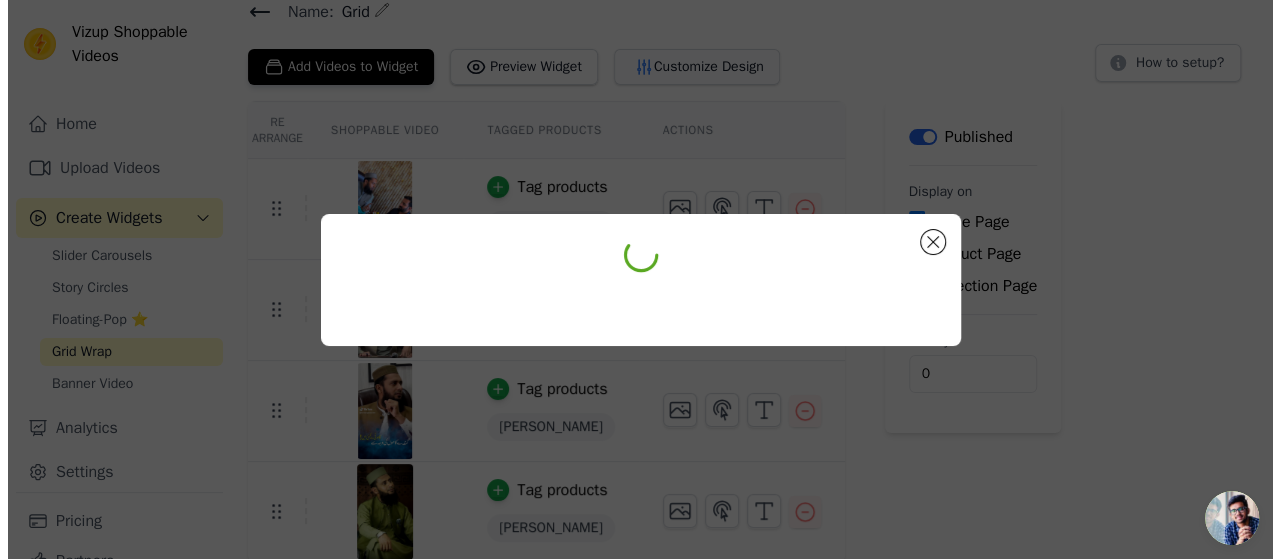 scroll, scrollTop: 0, scrollLeft: 0, axis: both 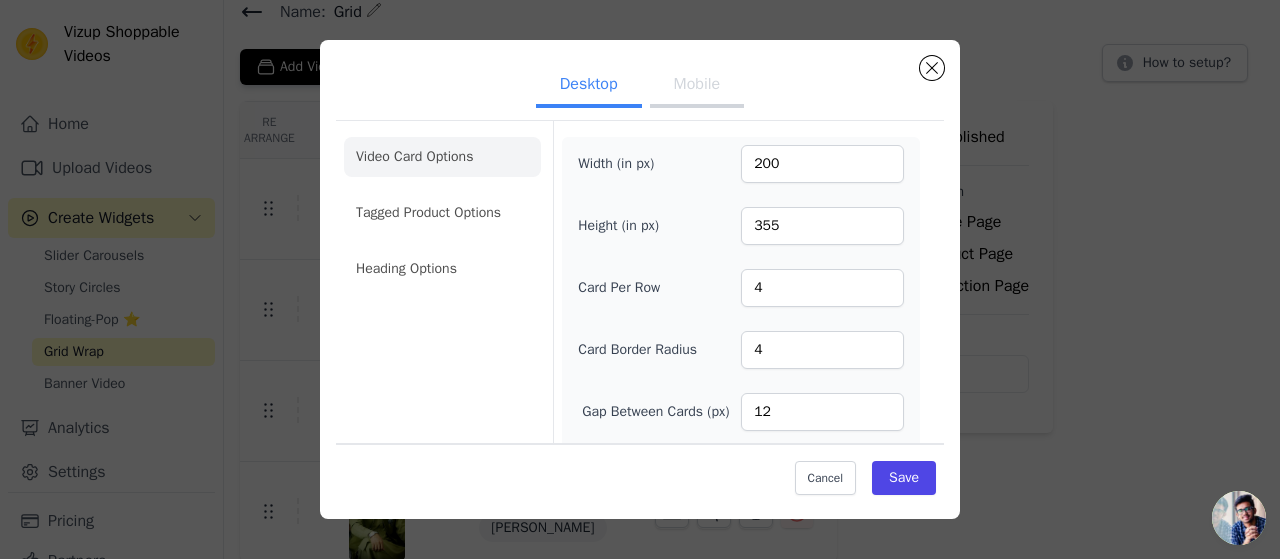 click on "Mobile" at bounding box center [697, 86] 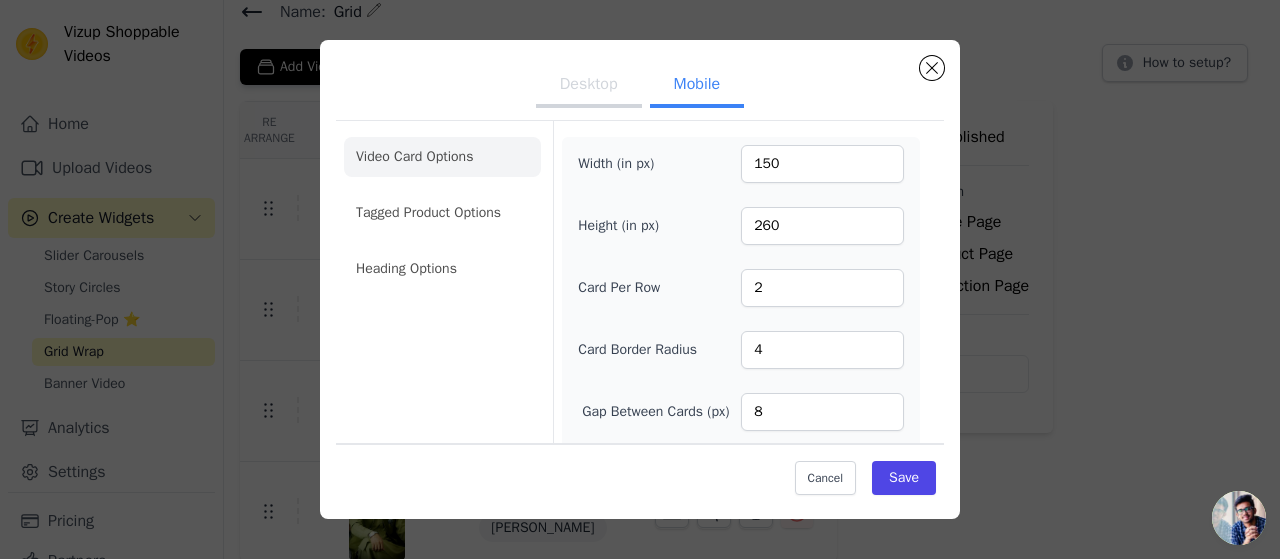 click on "Desktop" at bounding box center [589, 86] 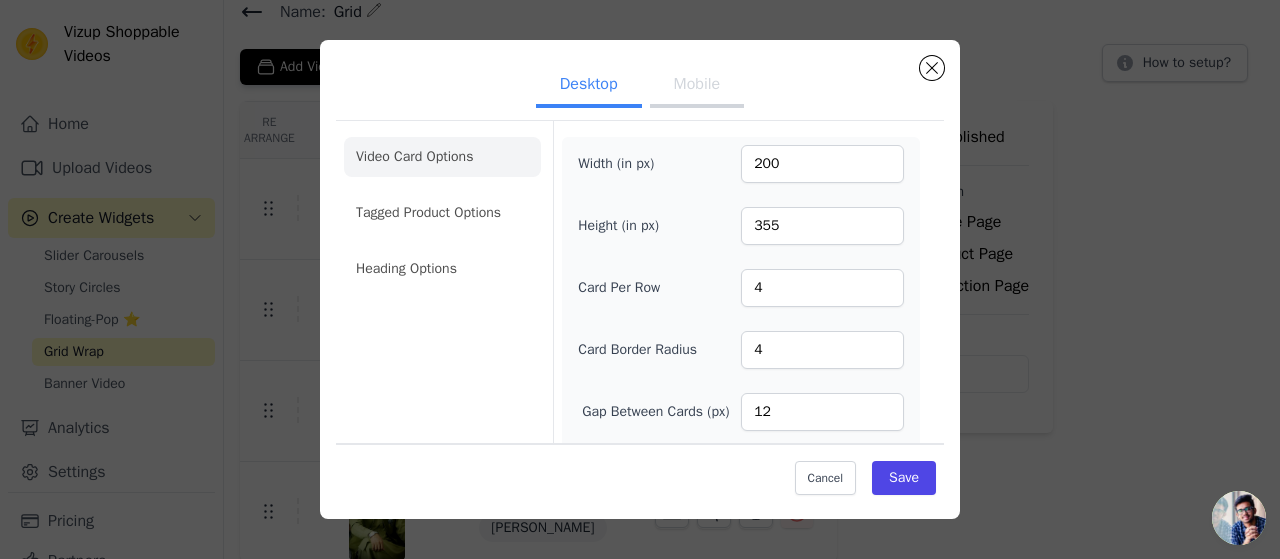 click on "Mobile" at bounding box center [697, 86] 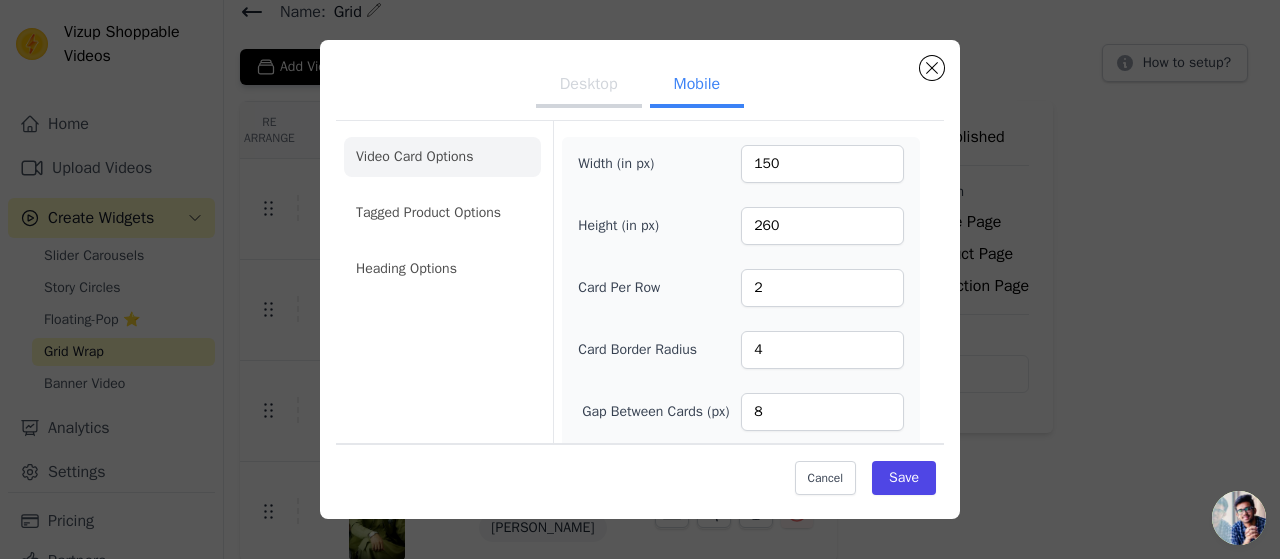 click on "Desktop" at bounding box center [589, 86] 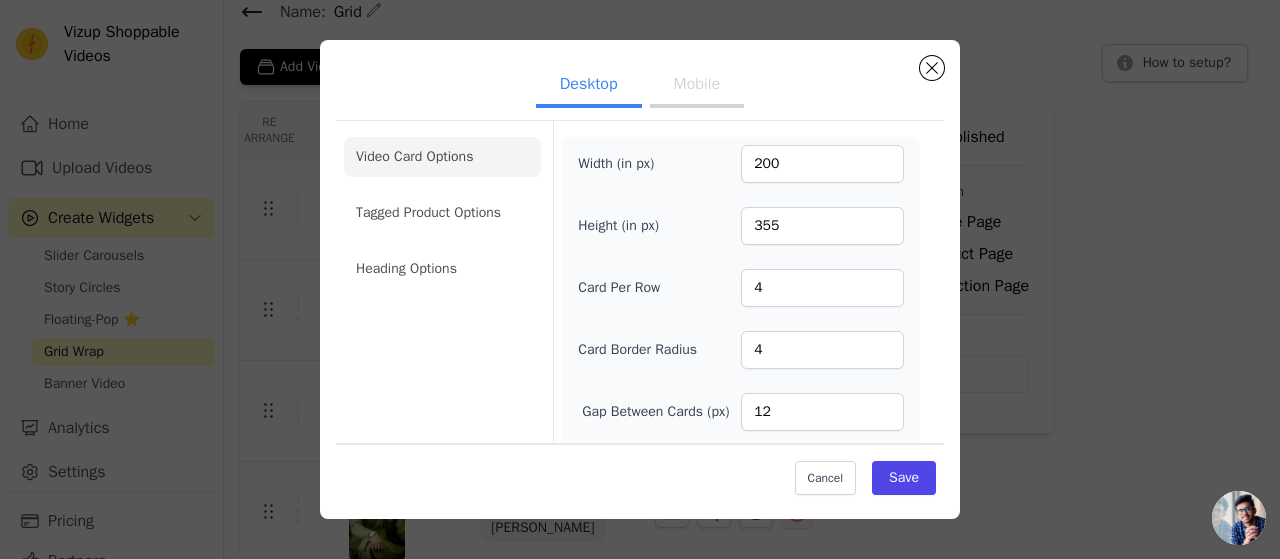 click on "Mobile" at bounding box center (697, 86) 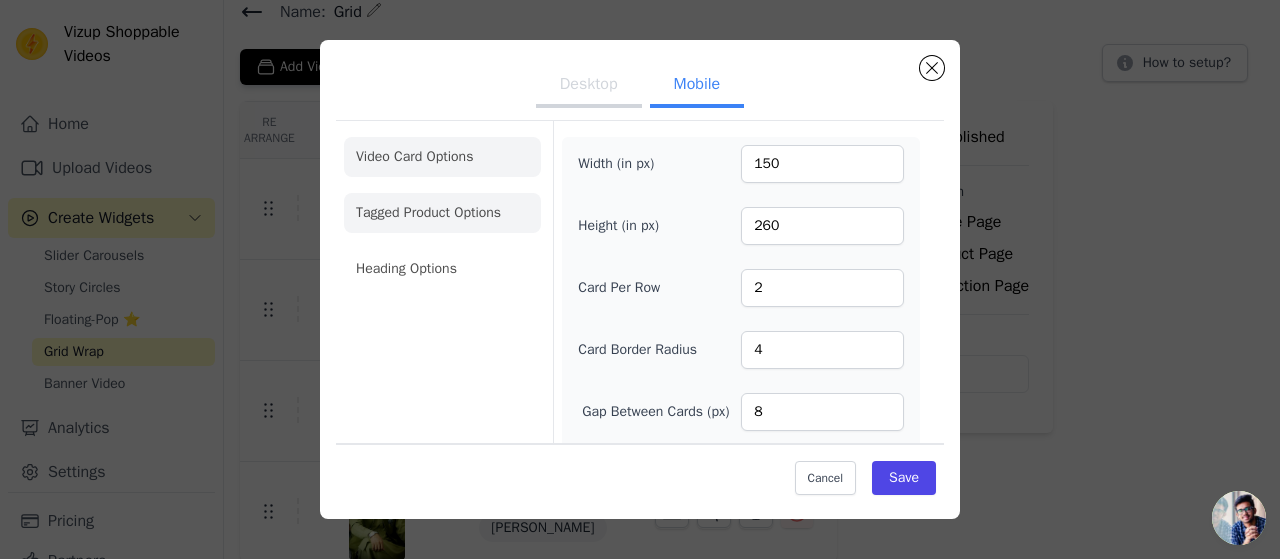 click on "Tagged Product Options" 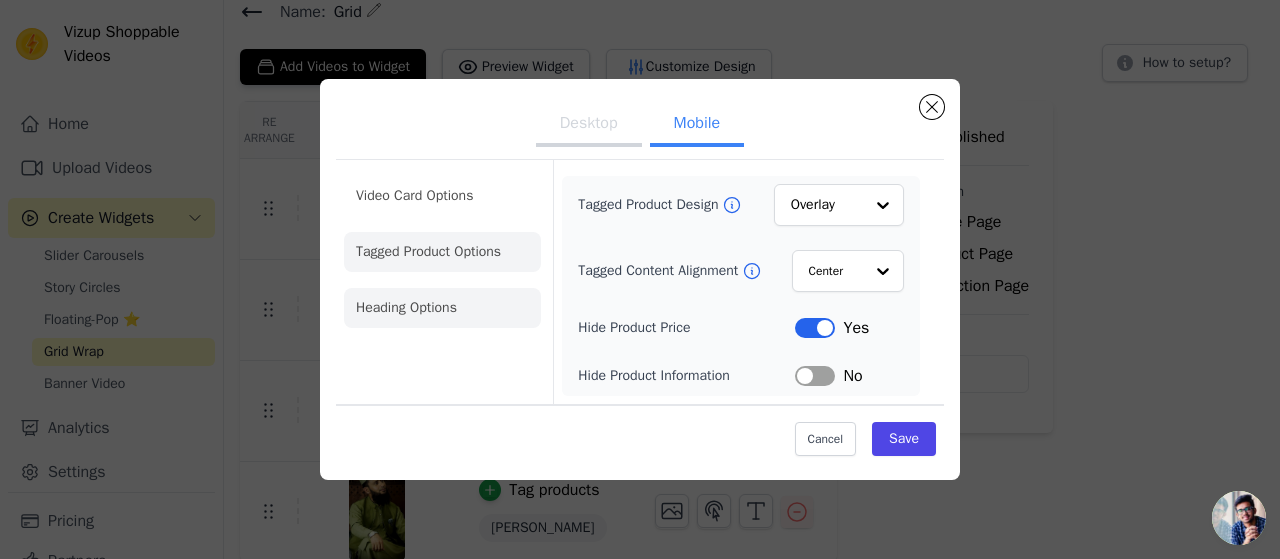click on "Heading Options" 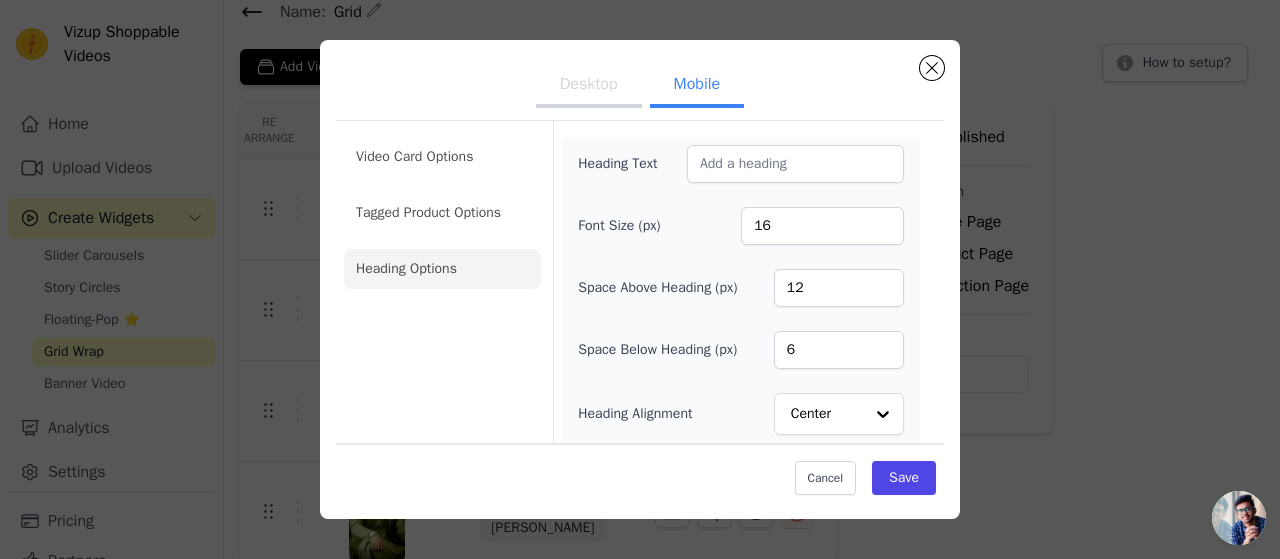 click on "Desktop" at bounding box center [589, 86] 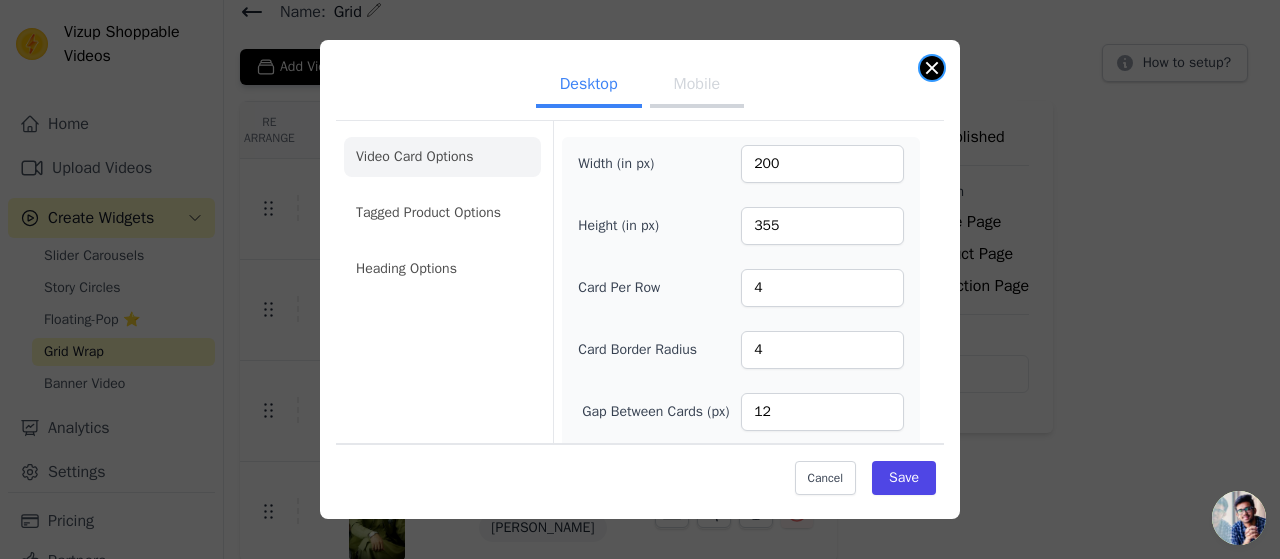 click on "Desktop Mobile   Video Card Options Tagged Product Options Heading Options   Width (in px)   200   Height (in px)   355   Card Per Row   4   Card Border Radius   4   Gap Between Cards (px)   12   Video Card Preview           Play Video In Loop               Hide Play Button   Label     No   Hide Arrows   Label     Yes   Shopping Icon on Video Cards   Label     No   Add to Cart on Video Cards     Label     Yes   Cancel   Save" at bounding box center [640, 279] 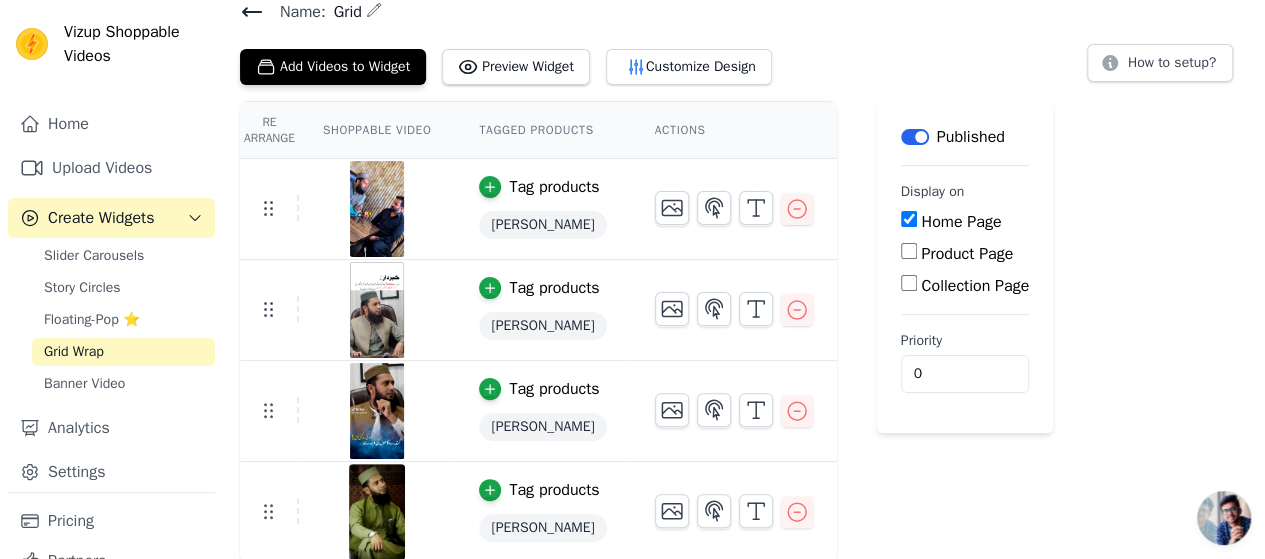 scroll, scrollTop: 0, scrollLeft: 0, axis: both 